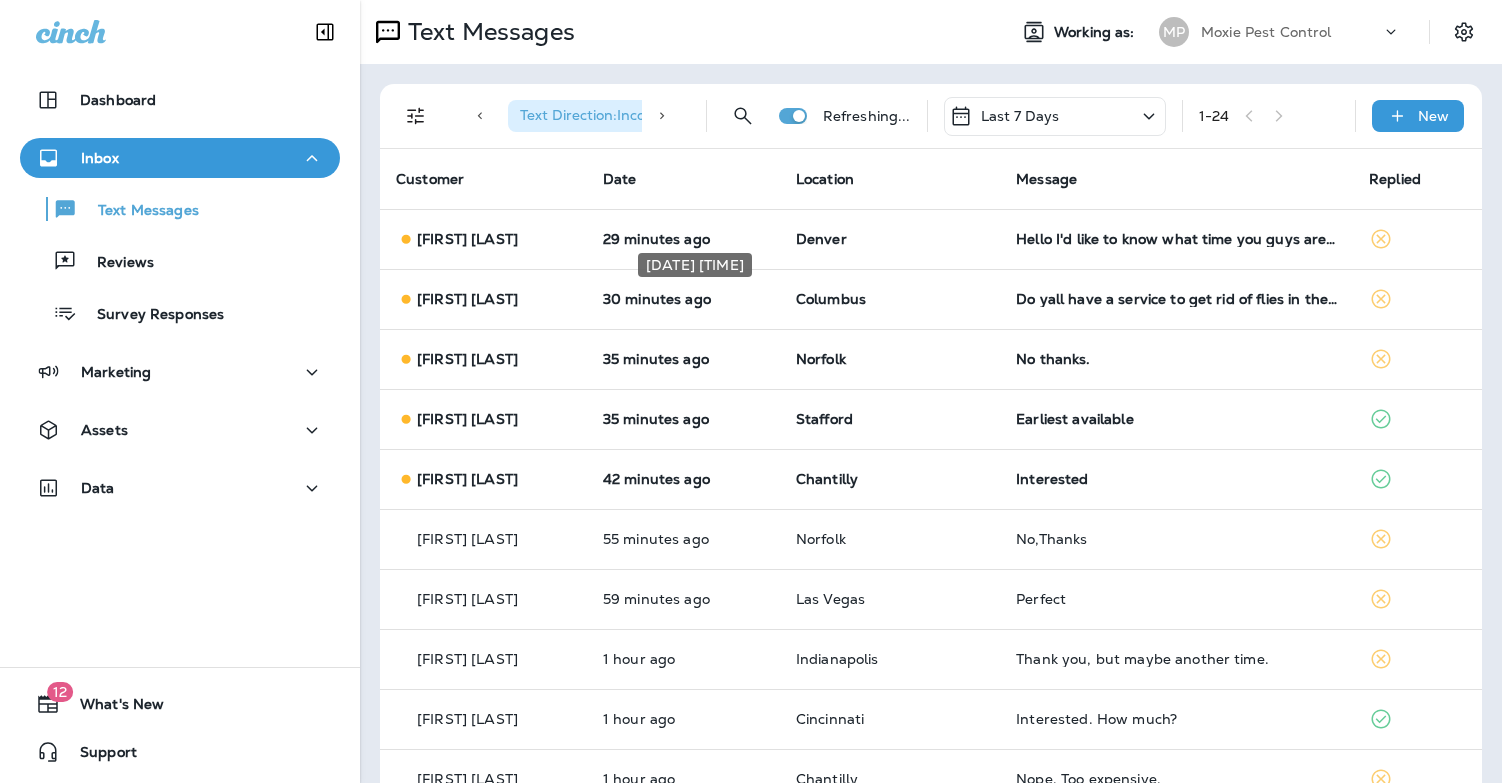 scroll, scrollTop: 0, scrollLeft: 0, axis: both 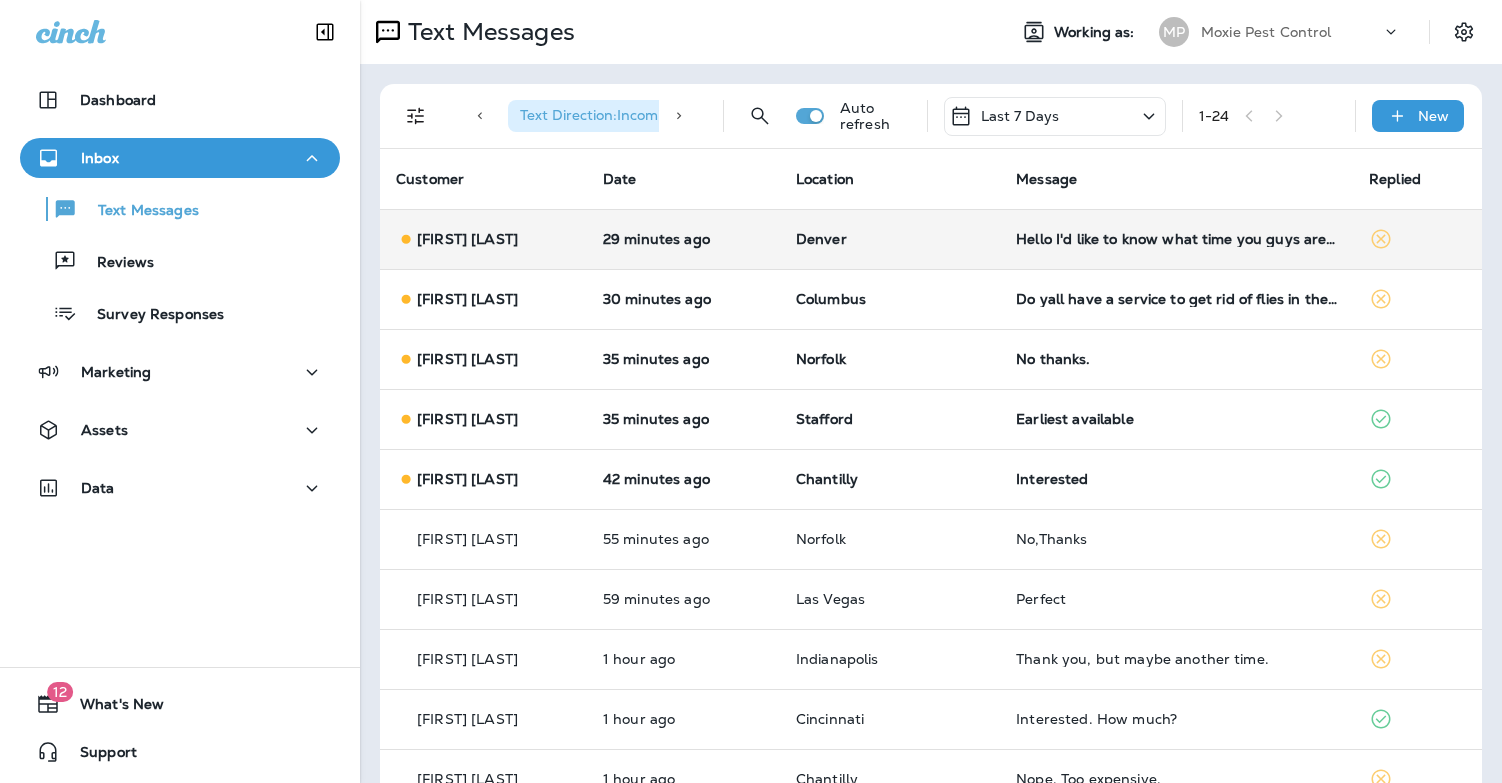 click on "Hello I'd like to know what time you guys are coming tomorrow plz?" at bounding box center [1176, 239] 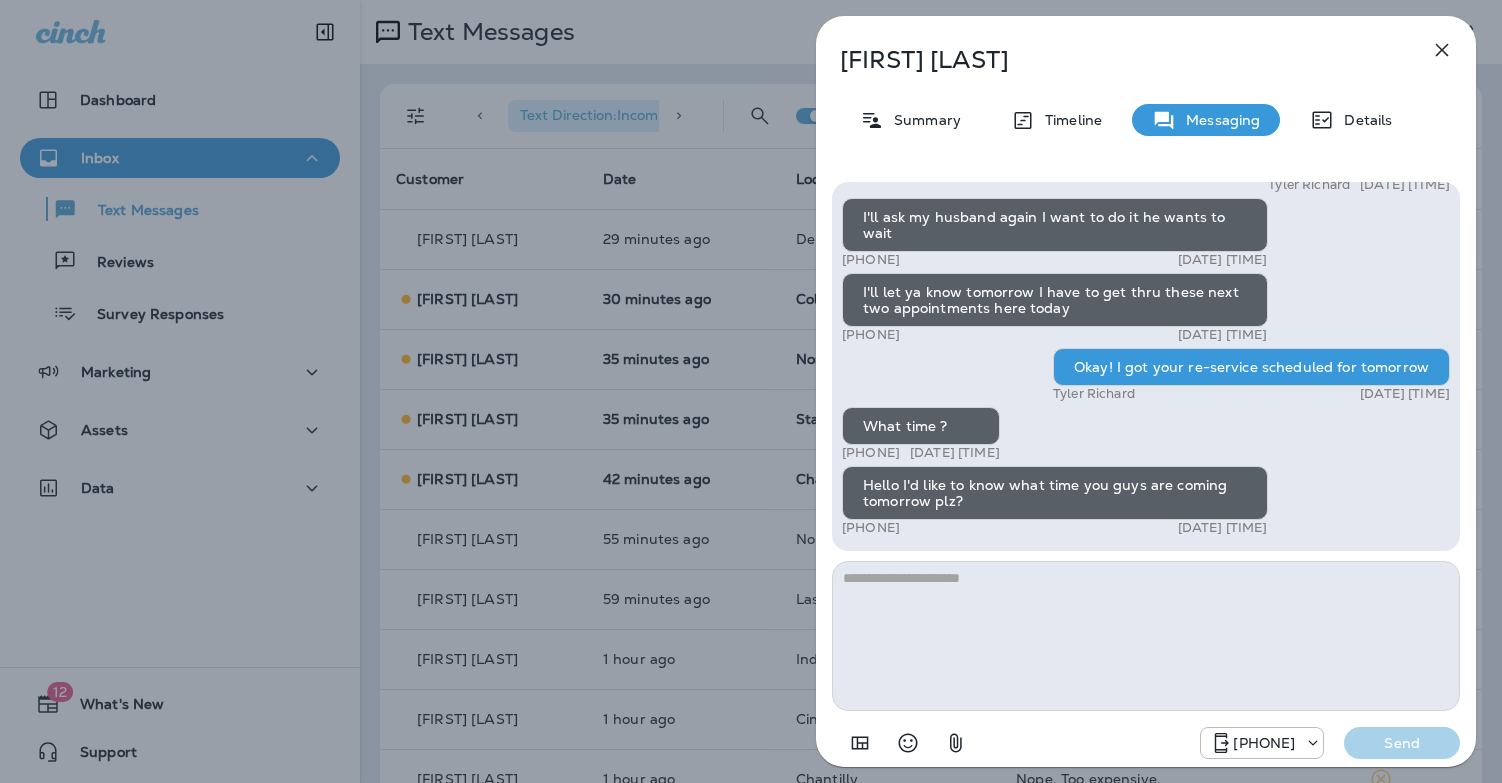 click at bounding box center [1146, 636] 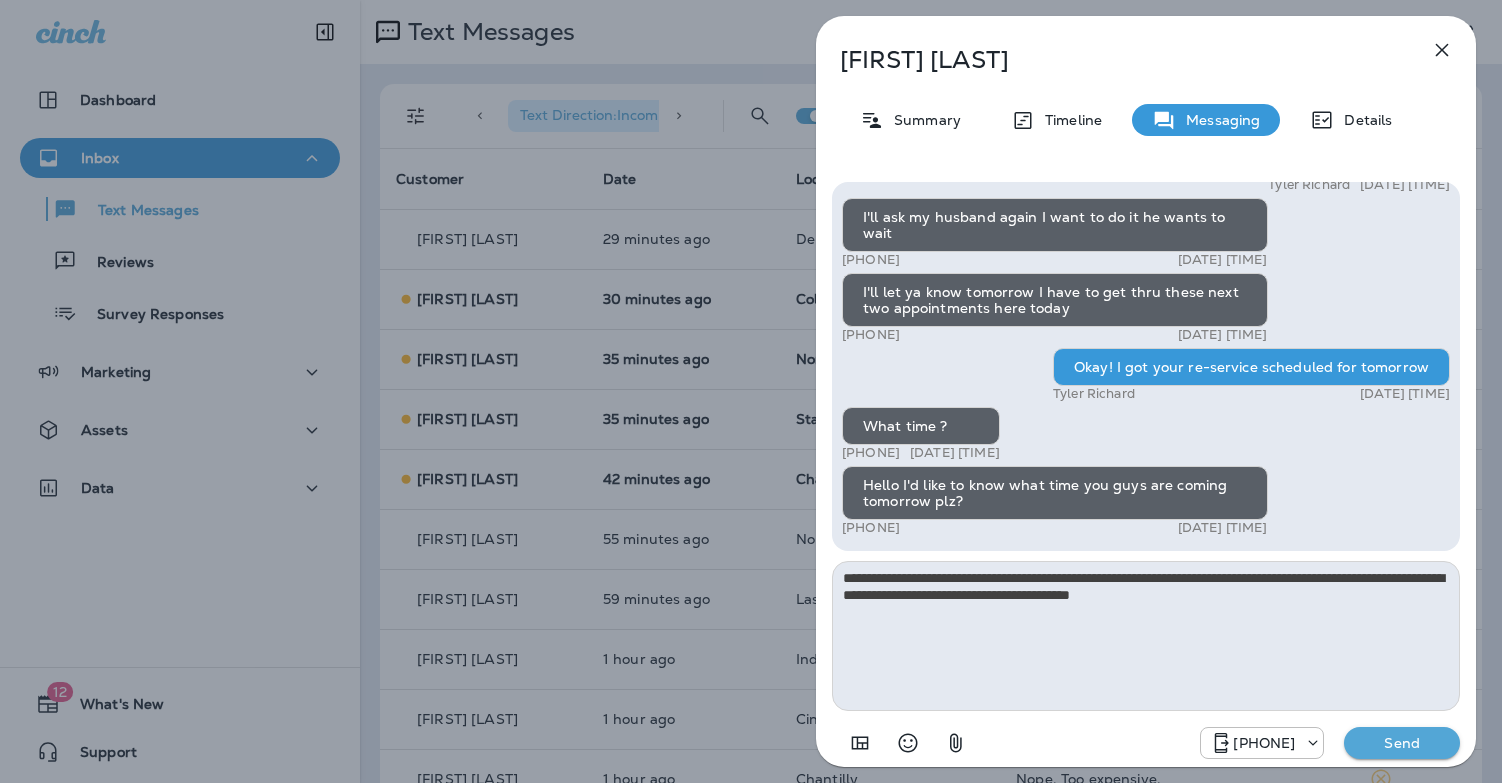 click on "**********" at bounding box center [1146, 636] 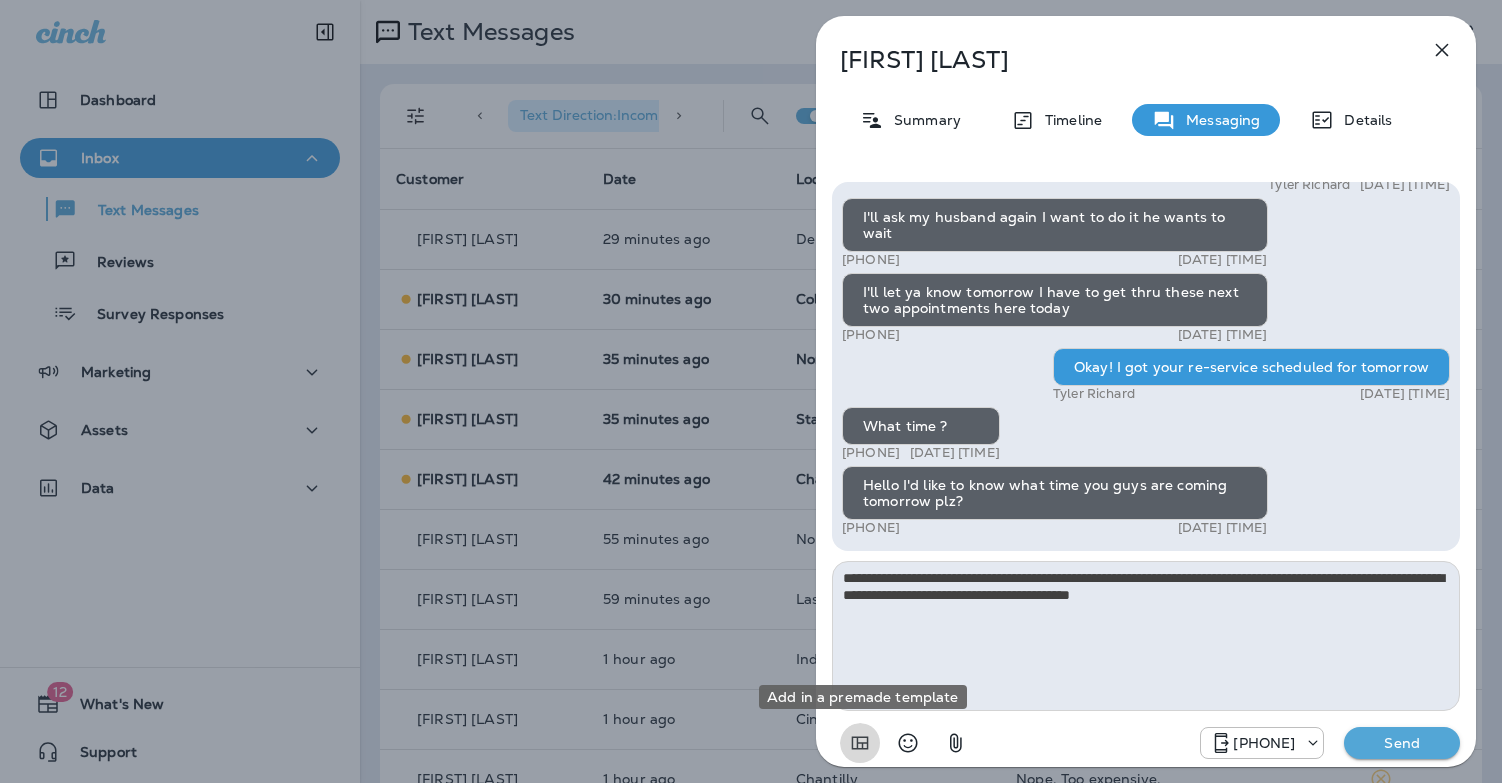type 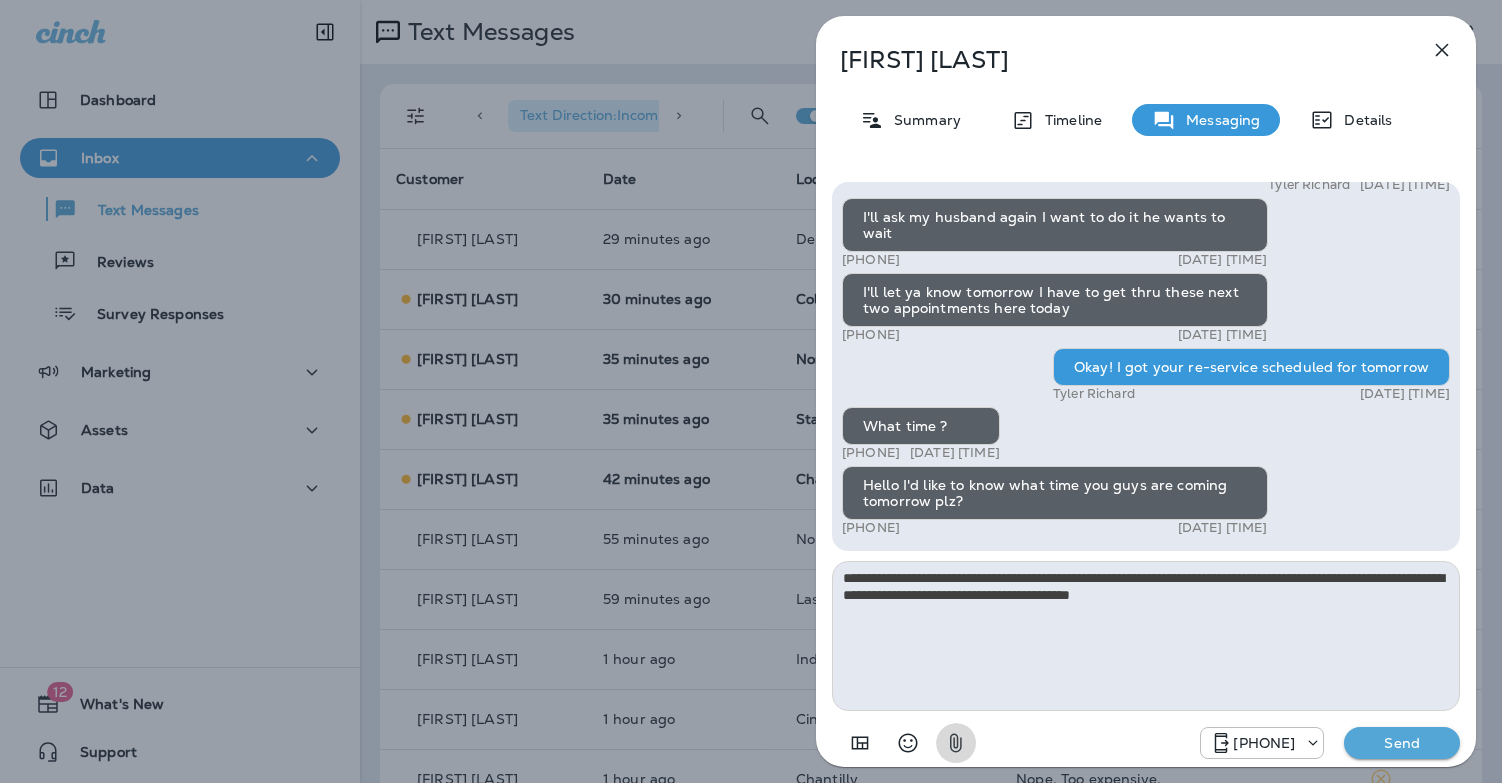 type 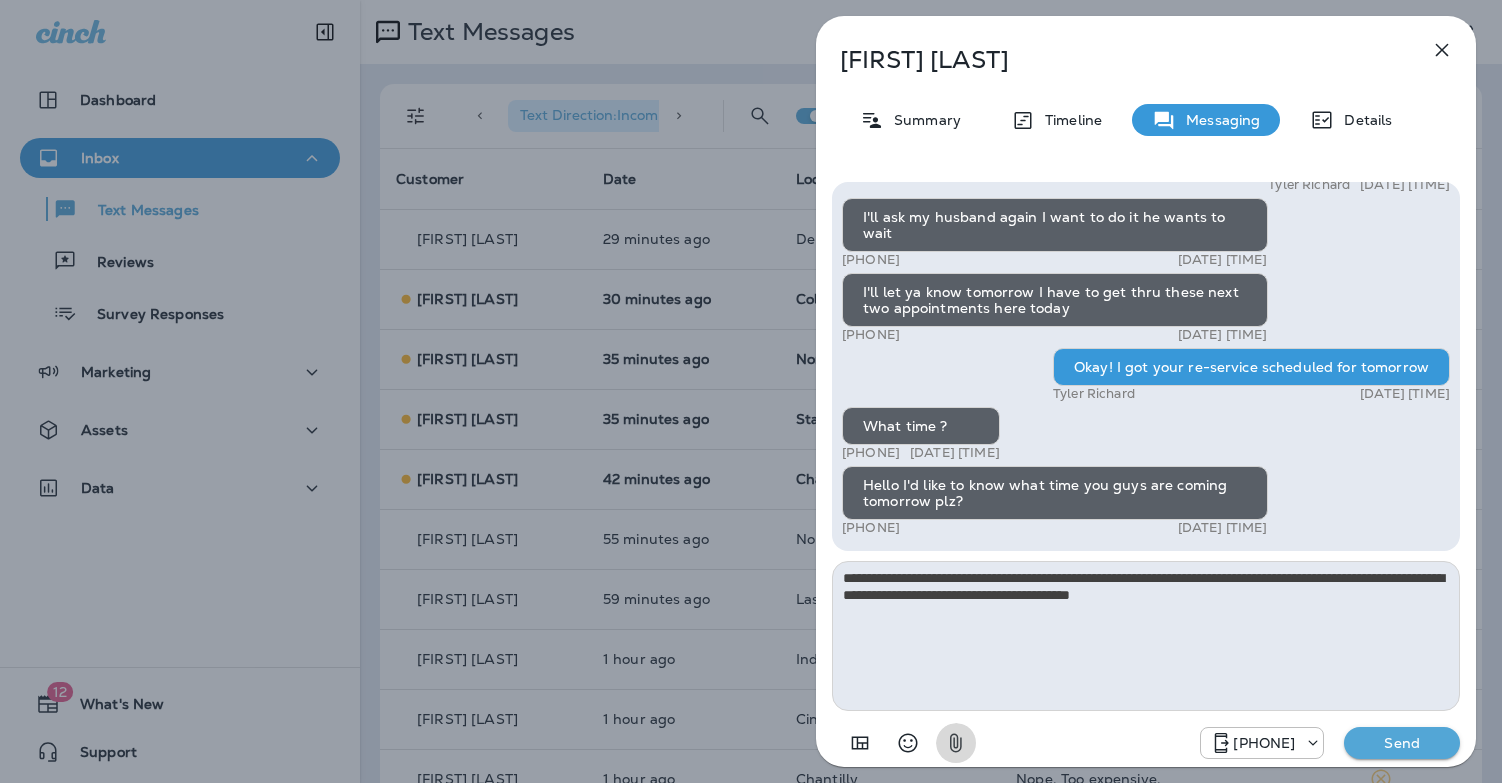 type 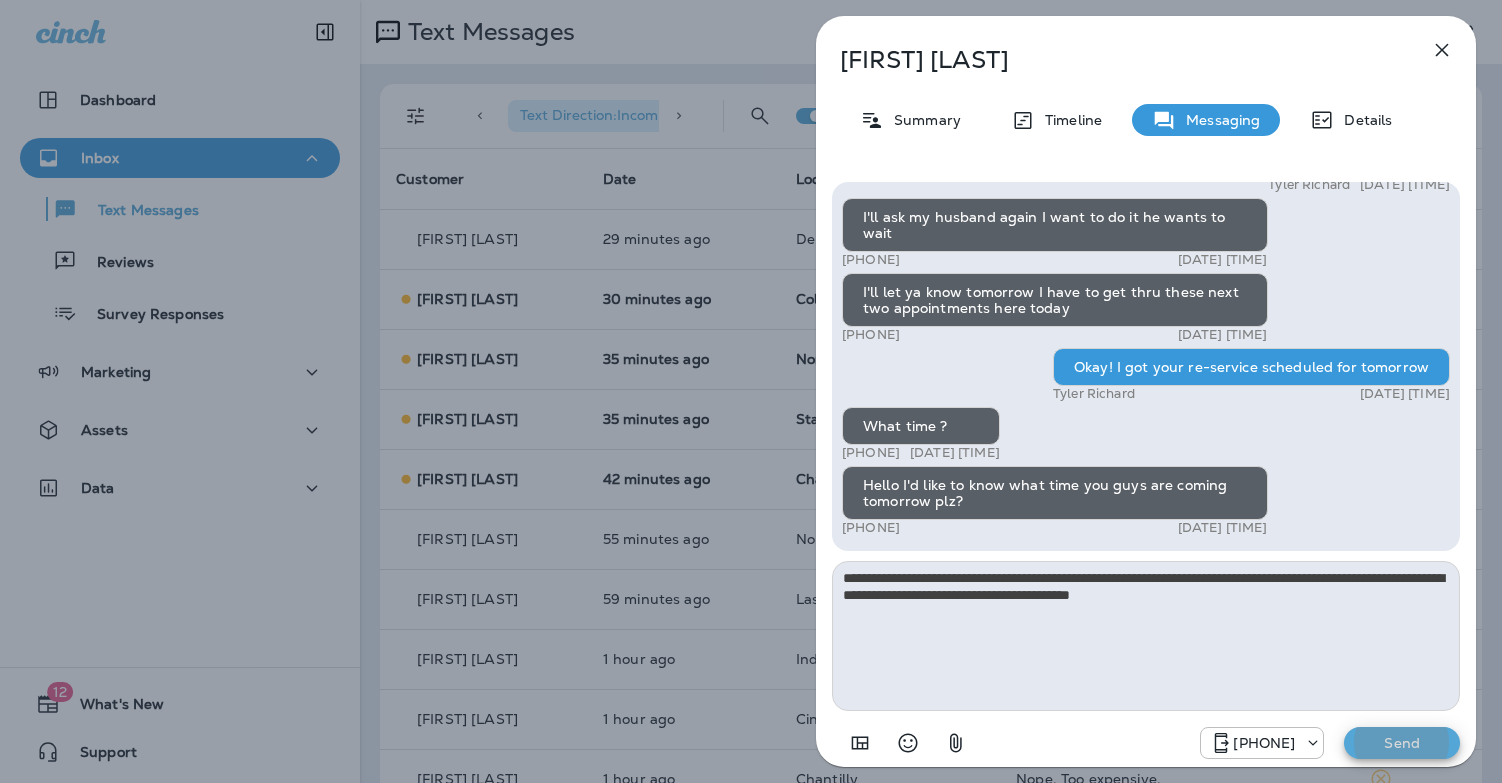 click on "Send" at bounding box center [1402, 743] 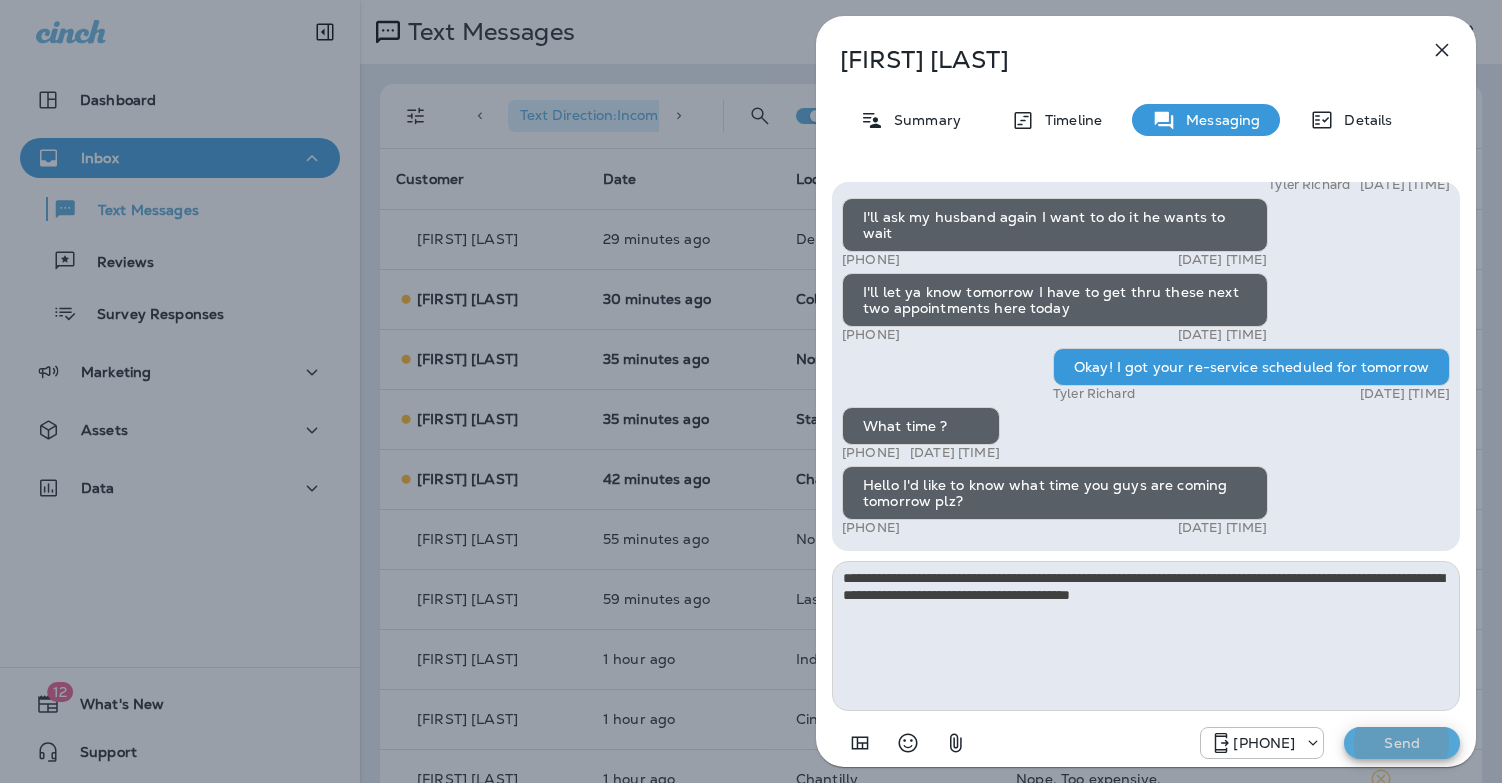 type 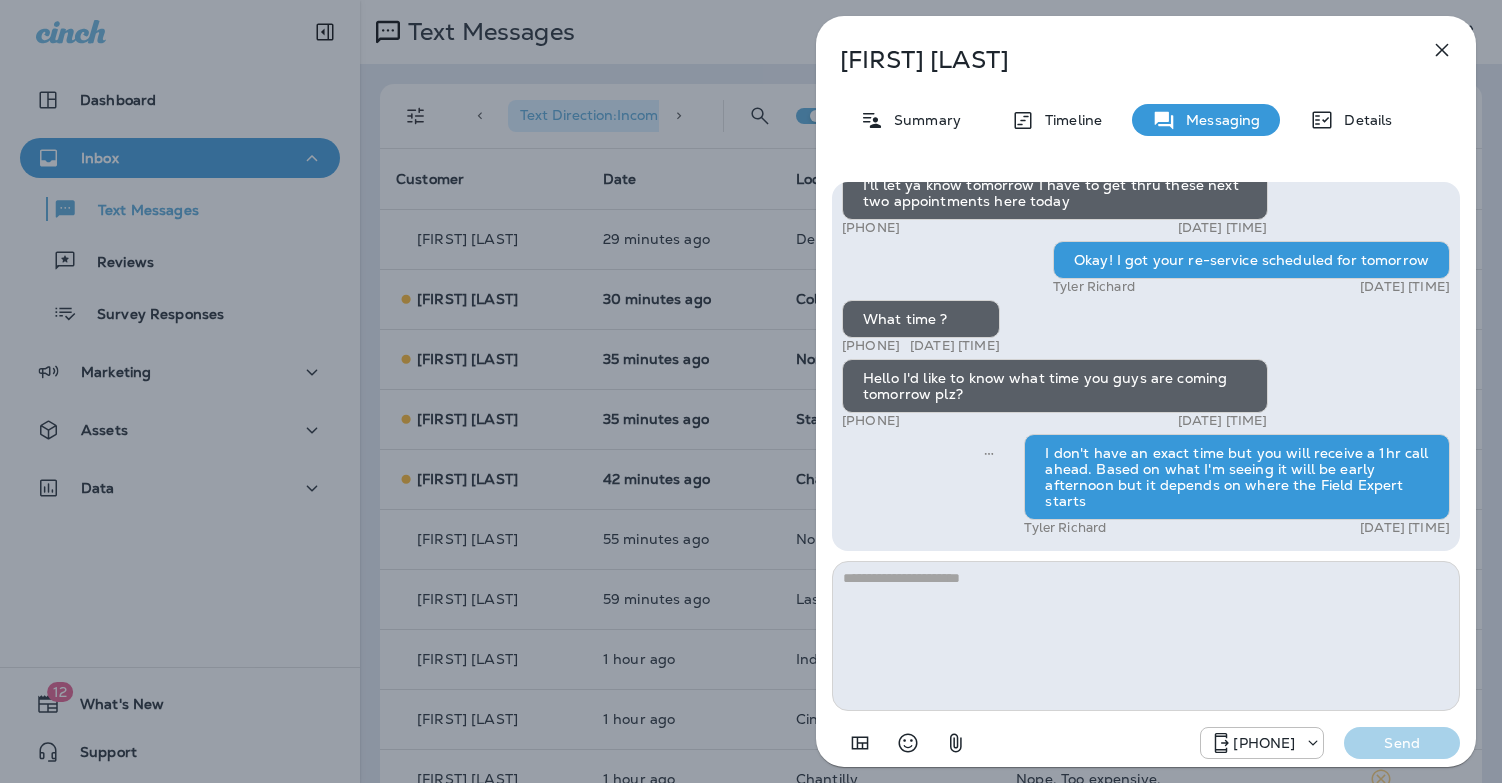 click on "[FIRST] [LAST] Summary Timeline Messaging Details Hi, [FIRST], this is Cameron with Moxie Pest Control. We know Summer brings out the mosquitoes—and with the Summer season here, I’d love to get you on our schedule to come help take care of that. Just reply here if you're interested, and I'll let you know the details!
Reply STOP to optout [PHONE] [DATE] [TIME] Is there an extra charge for this? [PHONE] [DATE] [TIME] [FIRST] [LAST] [DATE] [TIME] Do you want to try it once and see how it goes? [FIRST] [LAST] [DATE] [TIME] I'll talk it over with my husband & let you know! :) [PHONE] [DATE] [TIME] Sounds good! [FIRST] [LAST] [DATE] [TIME] Good morning! Did you guys talk over the mosquito service? [FIRST] [LAST] [DATE] [TIME] Yes actually I was going to call today we're having a bee problem on the side of our house that we need someone to take care of [PHONE] [DATE] [TIME] [PHONE] [DATE] [TIME]" at bounding box center [751, 391] 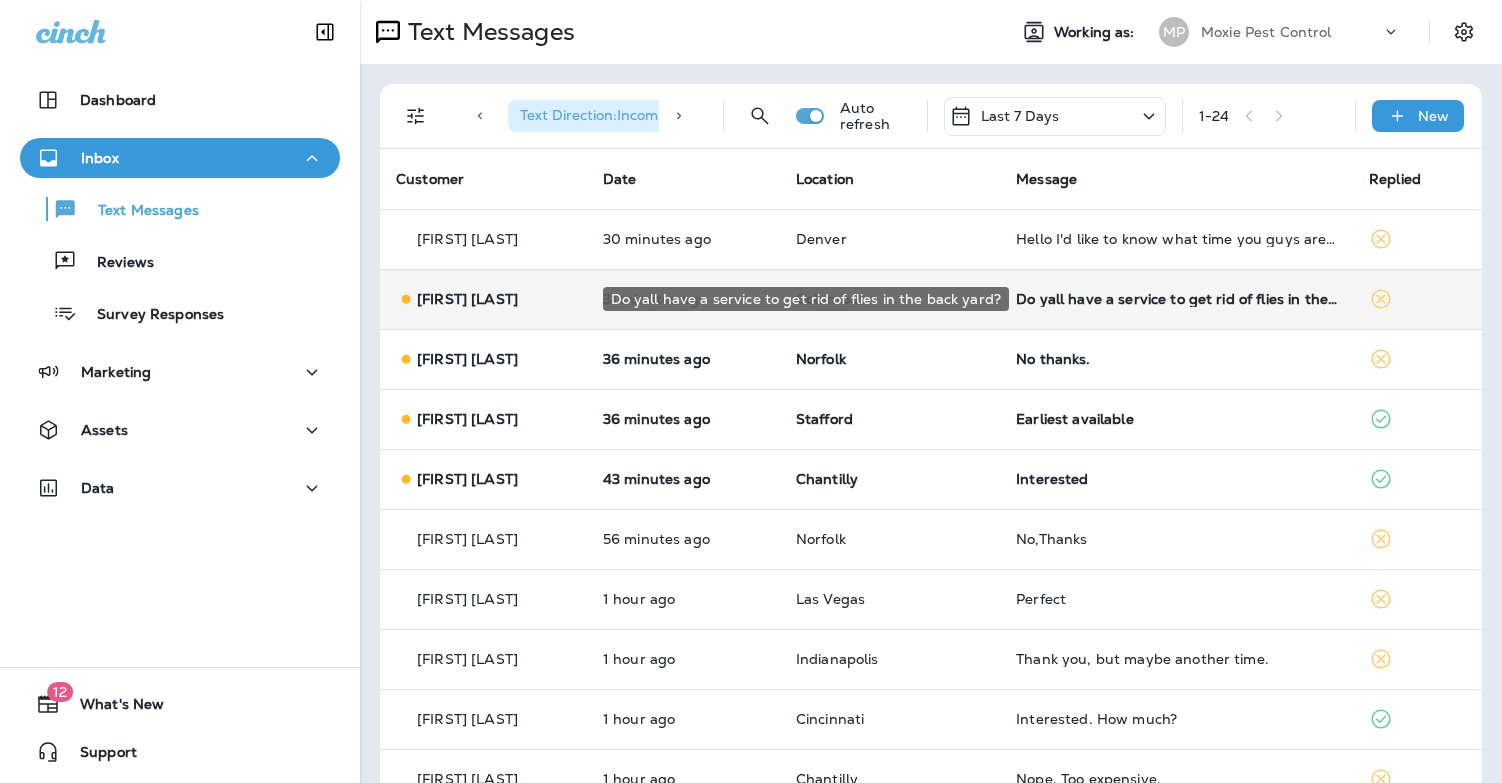 click on "Do yall have a service to get rid of flies in the back yard?" at bounding box center [1176, 299] 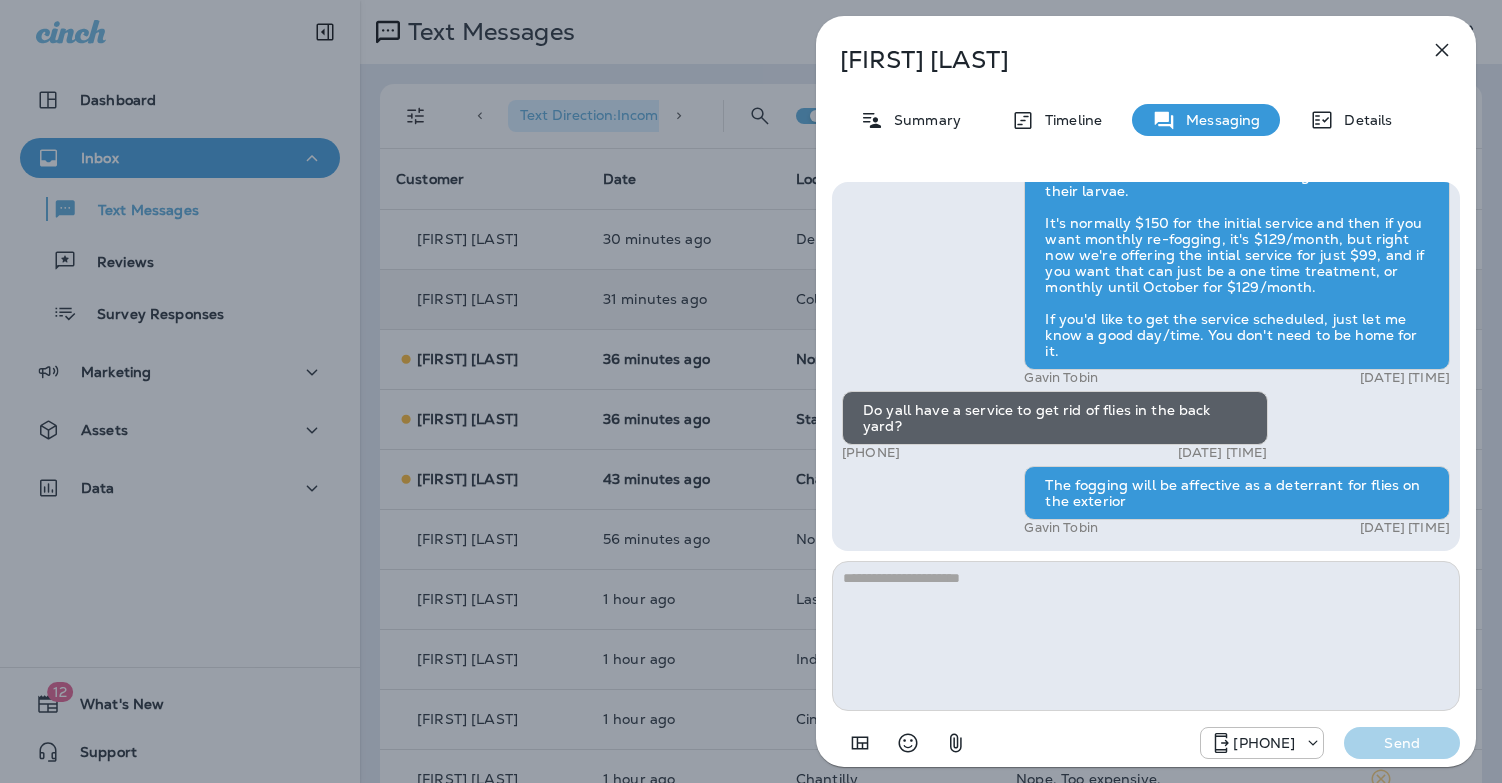 drag, startPoint x: 716, startPoint y: 489, endPoint x: 733, endPoint y: 486, distance: 17.262676 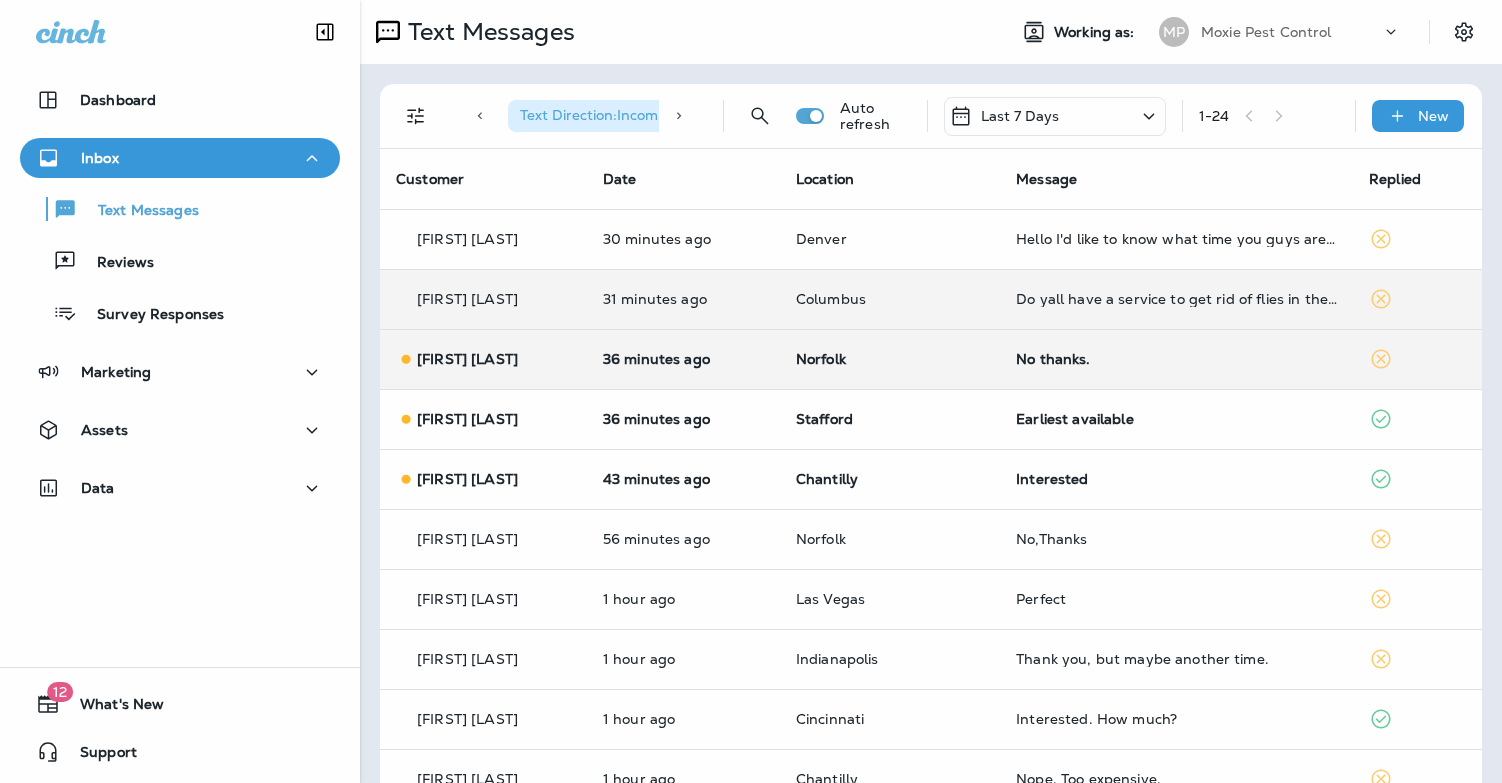 click on "No thanks." at bounding box center (1176, 359) 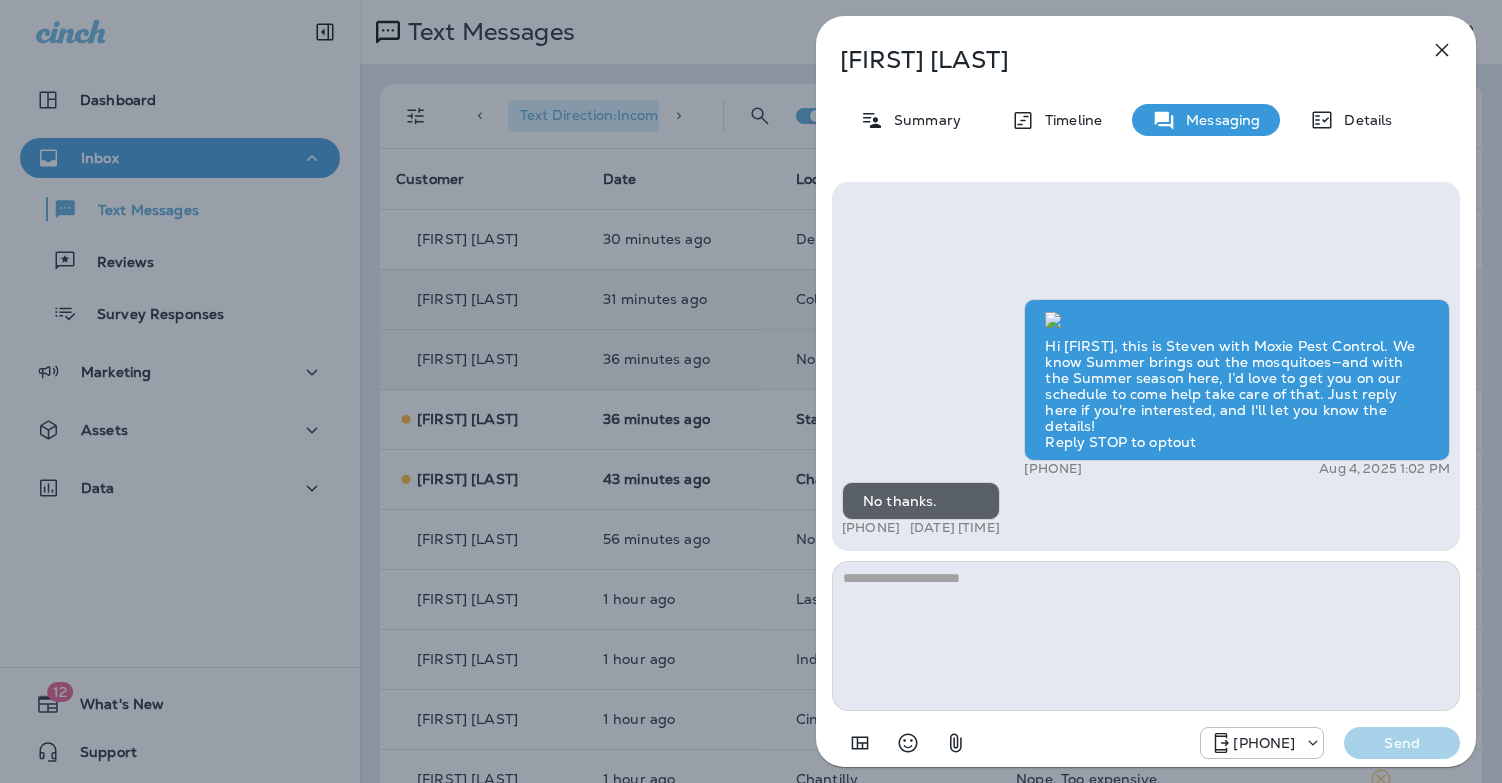 click on "[FIRST] [LAST] Summary Timeline Messaging Details Hi [FIRST], this is Steven with Moxie Pest Control. We know Summer brings out the mosquitoes—and with the Summer season here, I’d love to get you on our schedule to come help take care of that. Just reply here if you're interested, and I'll let you know the details!
Reply STOP to optout [PHONE] [DATE] [TIME] No thanks. [PHONE] [DATE] [TIME] [PHONE] Send" at bounding box center [751, 391] 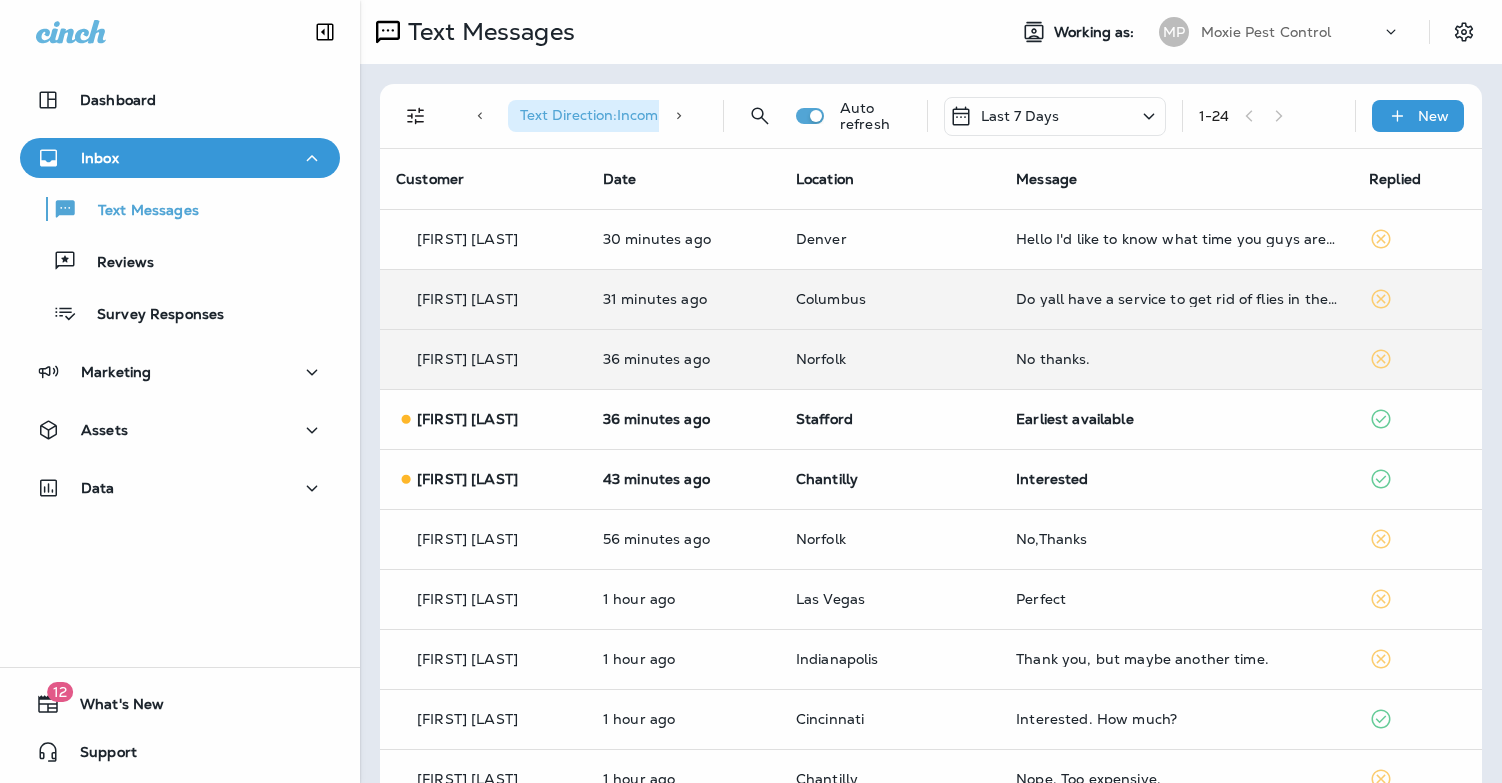 click at bounding box center (751, 391) 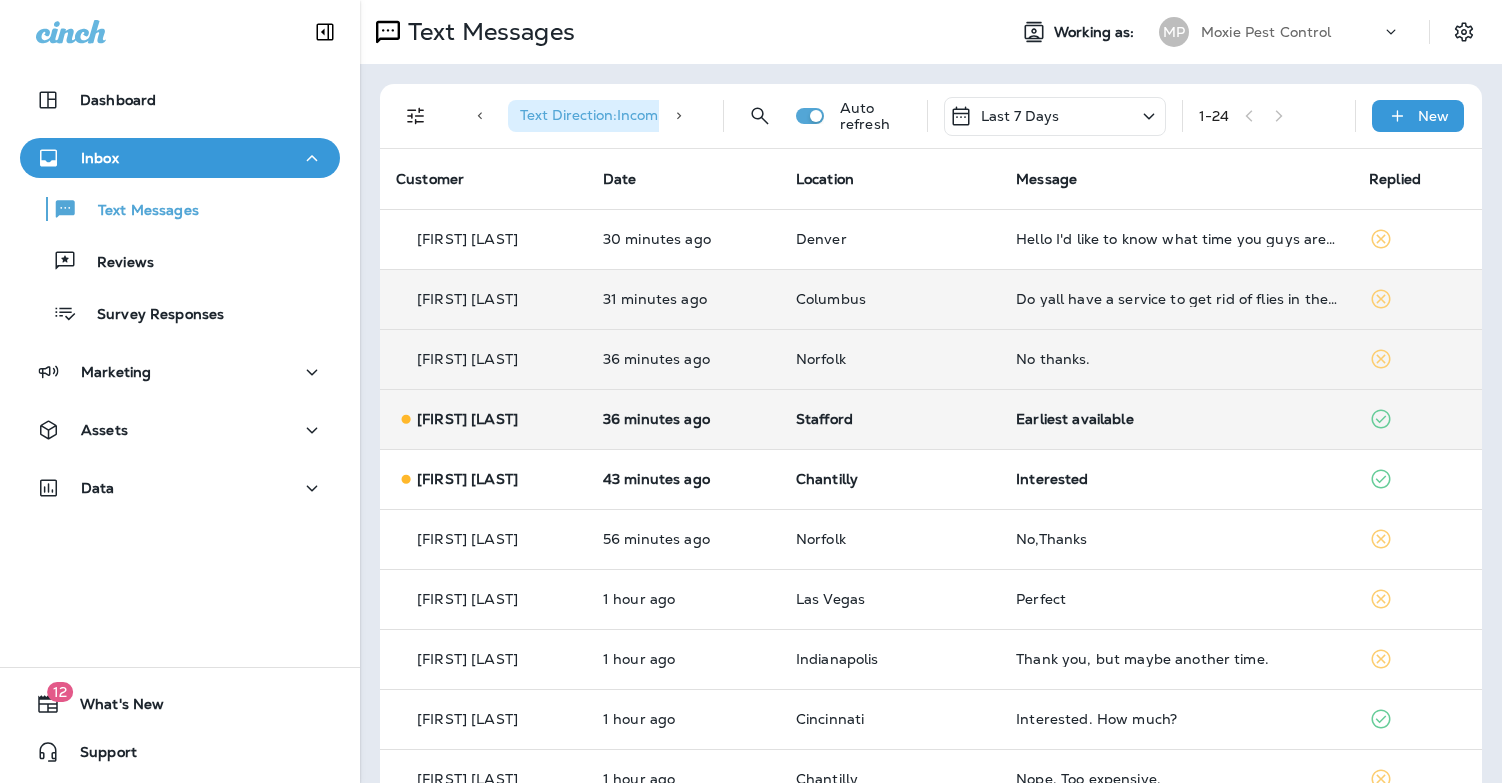 click on "Earliest available" at bounding box center (1176, 419) 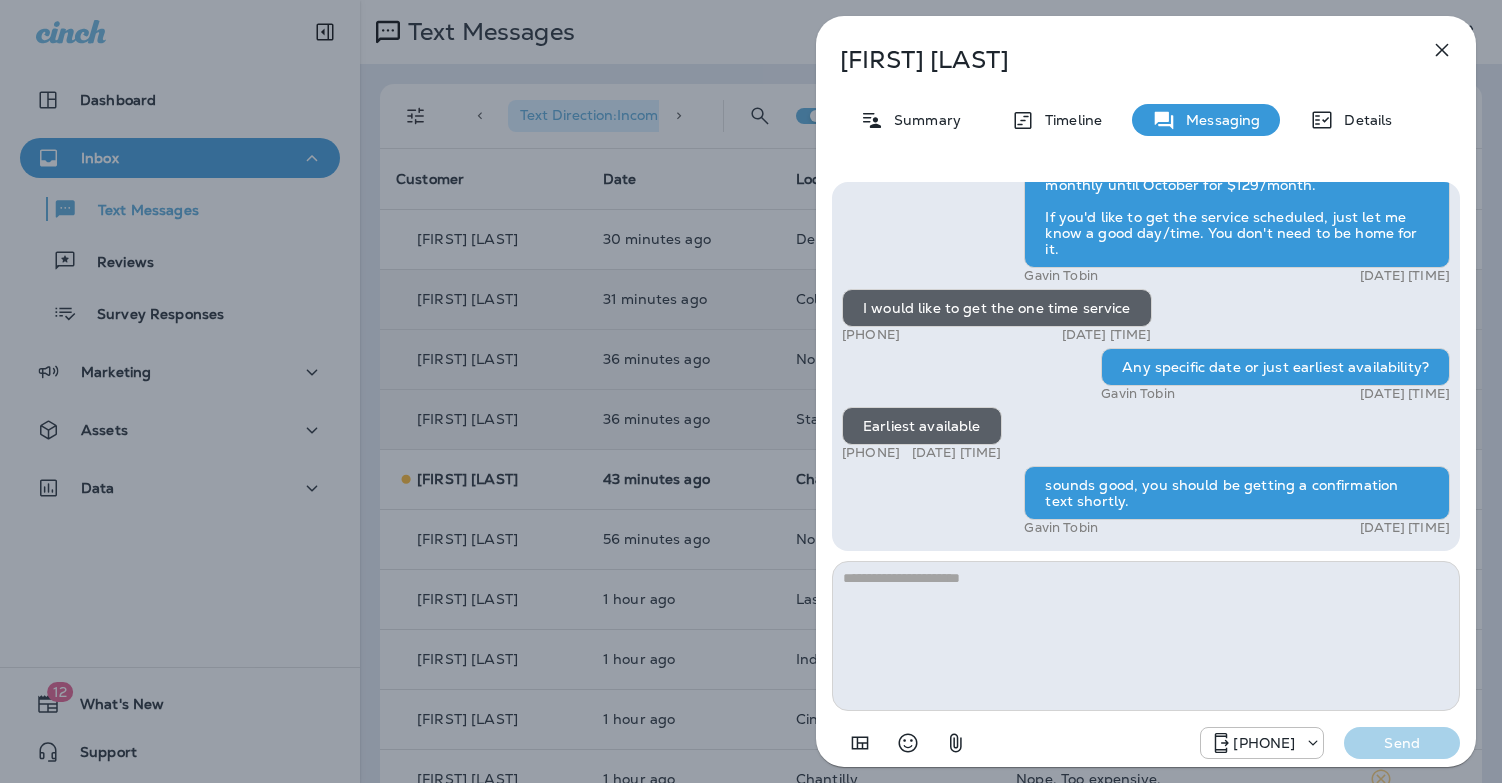 click on "[FIRST] [LAST] Summary Timeline Messaging Details Hi [FIRST], this is Steven with Moxie Pest Control. We know Summer brings out the mosquitoes—and with the Summer season here, I’d love to get you on our schedule to come help take care of that. Just reply here if you're interested, and I'll let you know the details!
Reply STOP to optout [PHONE] [DATE] [TIME] Moxie came to our house last week [PHONE] [DATE] [TIME] However we have a lot of mosquitos and now flies. [PHONE] [DATE] [TIME] We would like for Moxie to come back to our home, especially in our front yard. [PHONE] [DATE] [TIME] [FIRST] [LAST] [DATE] [TIME] I would like to get the one time service [PHONE] [DATE] [TIME] Any specific date or just earliest availability? [FIRST] [LAST] [DATE] [TIME] Earliest available [PHONE] [DATE] [TIME] sounds good, you should be getting a confirmation text shortly. [FIRST] [LAST] [DATE] [TIME] [PHONE]" at bounding box center (751, 391) 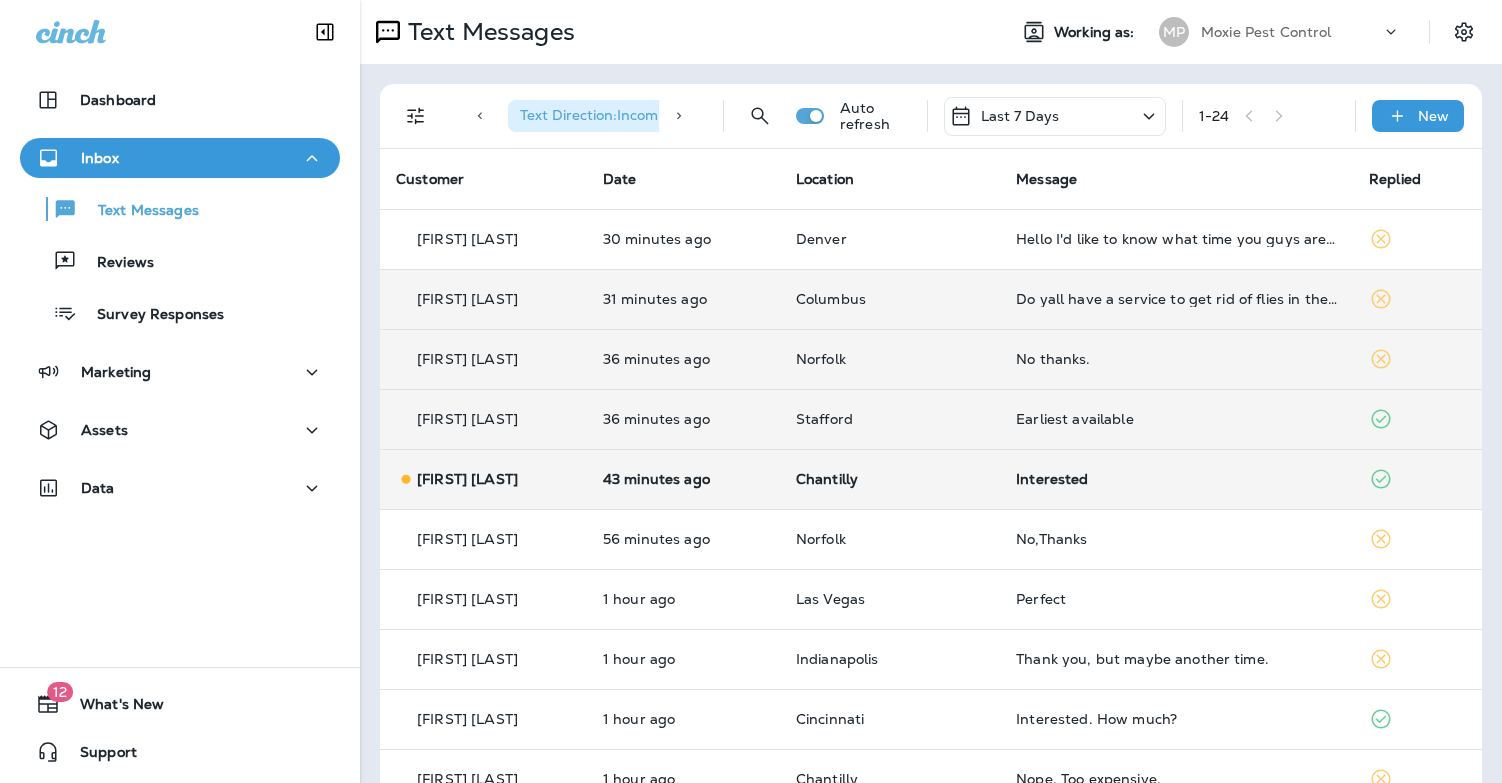 click on "Interested" at bounding box center [1176, 479] 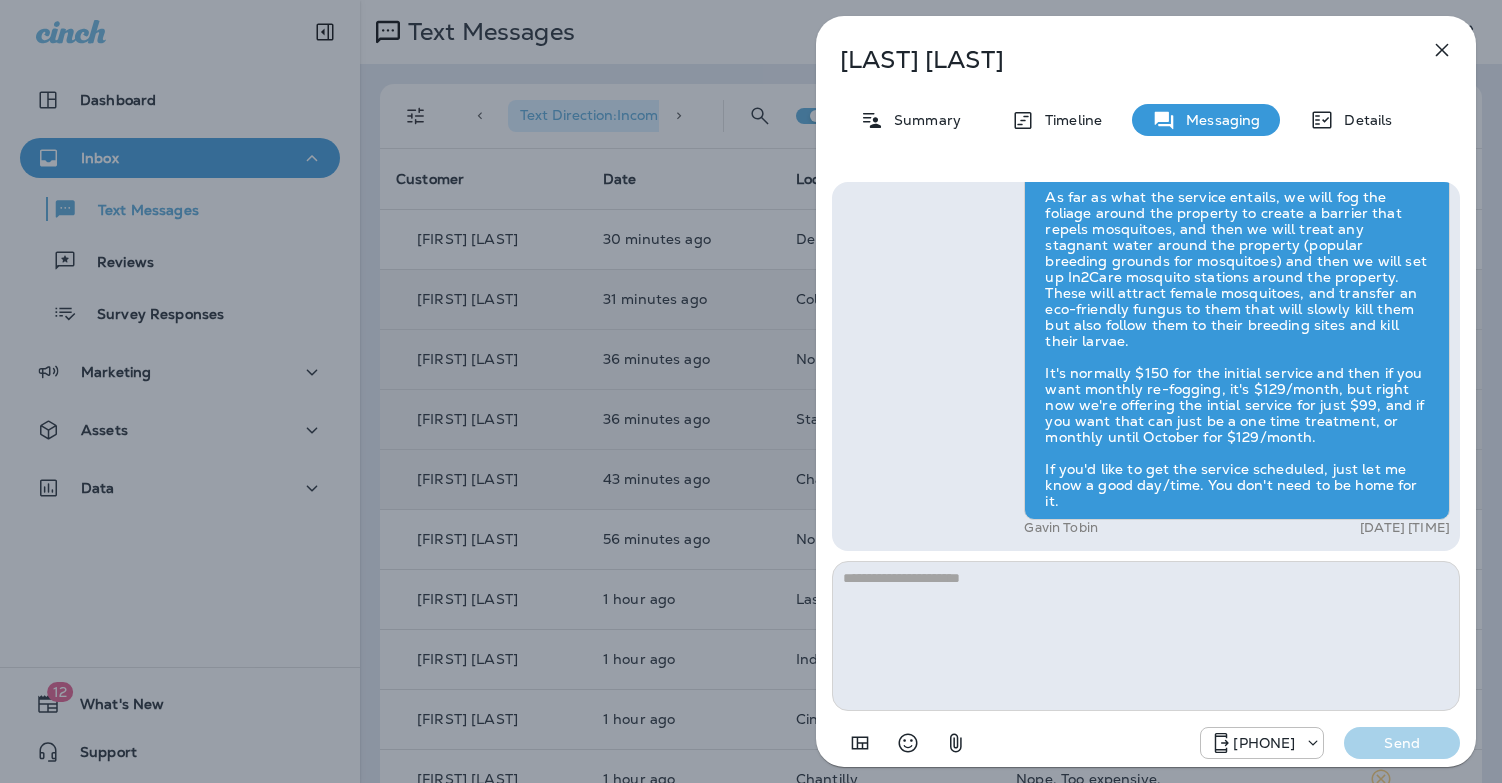 click on "[FIRST] [LAST] Summary Timeline Messaging Details Hi [FIRST], this is Steven with Moxie Pest Control. We know Summer brings out the mosquitoes—and with the Summer season here, I’d love to get you on our schedule to come help take care of that. Just reply here if you're interested, and I'll let you know the details!
Reply STOP to optout [PHONE] [DATE] [TIME] Interested [PHONE] [DATE] [TIME] [FIRST] [LAST] [DATE] [TIME] [PHONE] Send" at bounding box center [1146, 391] 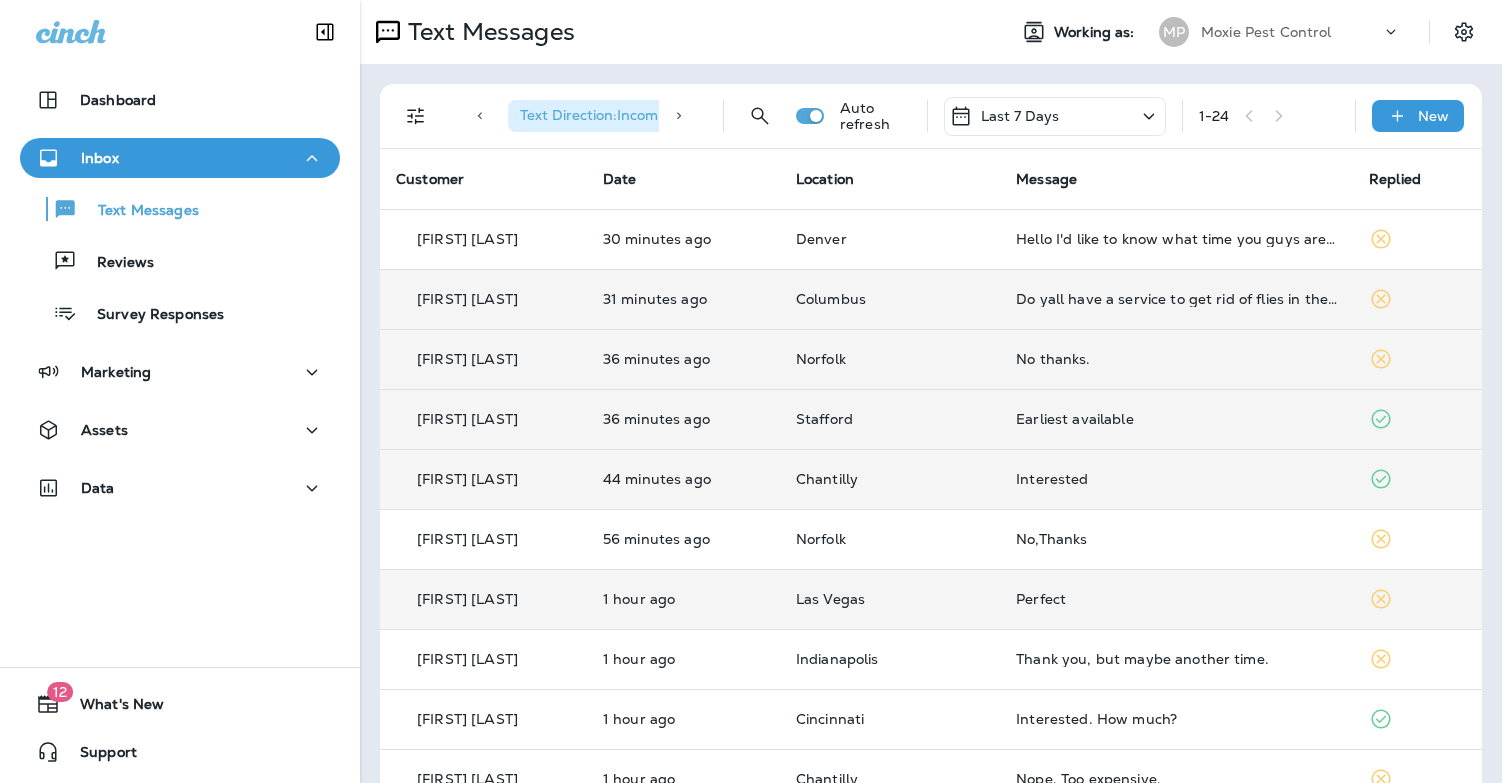click on "Perfect" at bounding box center [1176, 599] 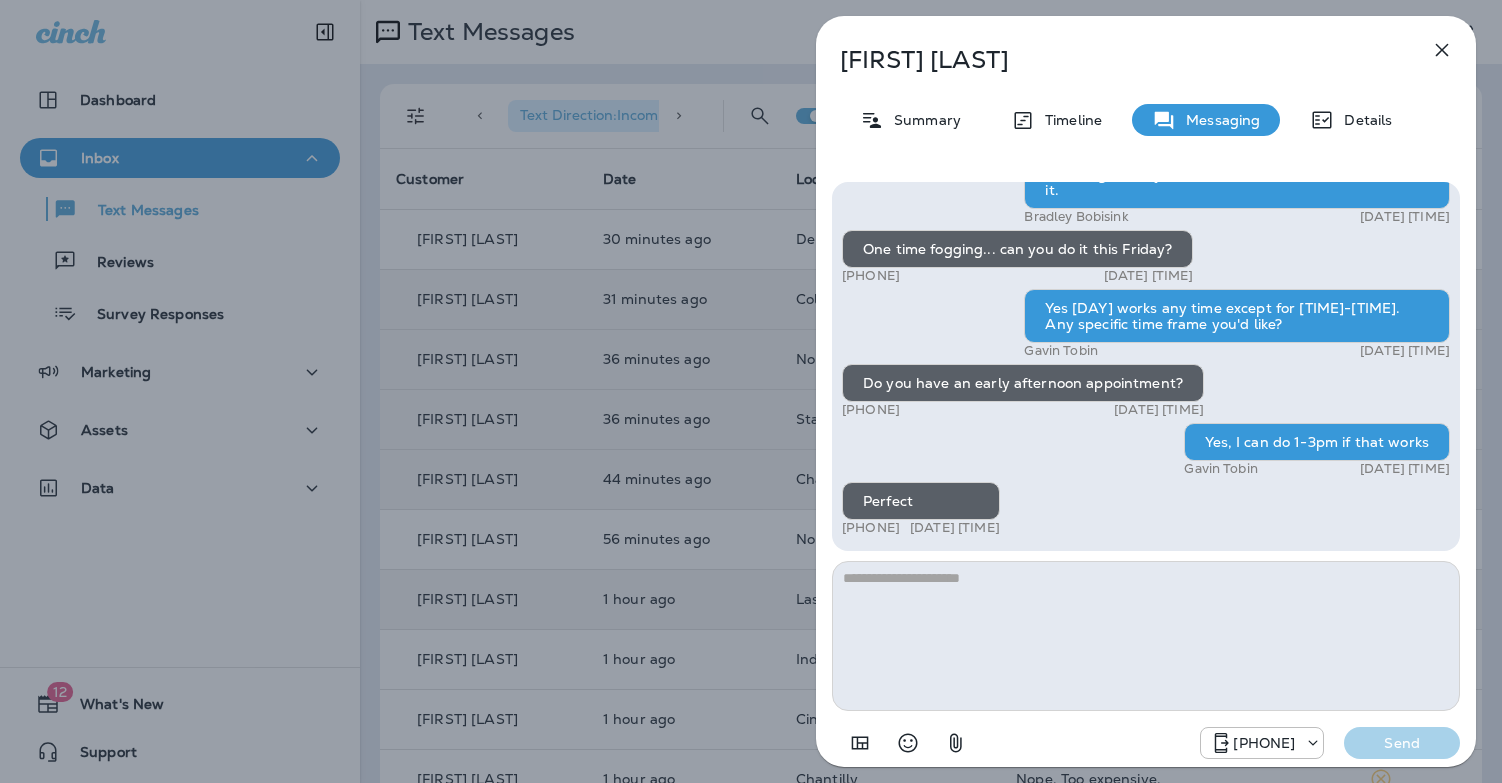 click on "Hi [FIRST], this is Steven with Moxie Pest Control. We know Summer brings out the mosquitoes—and with the Summer season here, I’d love to get you on our schedule to come help take care of that. Just reply here if you're interested, and I'll let you know the details!
Reply STOP to optout [PHONE] [DATE] [TIME] Interested [PHONE] [DATE] [TIME] [FIRST] [LAST] [DATE] [TIME] One time fogging... can you do it this Friday? [PHONE] [DATE] [TIME] Yes Friday works any time except for 4-5pm. Any specific time frame you'd like? [FIRST] [LAST] [DATE] [TIME] Do you have an early afternoon appointment? [PHONE] [DATE] [TIME] Yes, I can do 1-3pm if that works [FIRST] [LAST] [DATE] [TIME] Perfect [PHONE] [DATE] [TIME] [PHONE] Send" at bounding box center (751, 391) 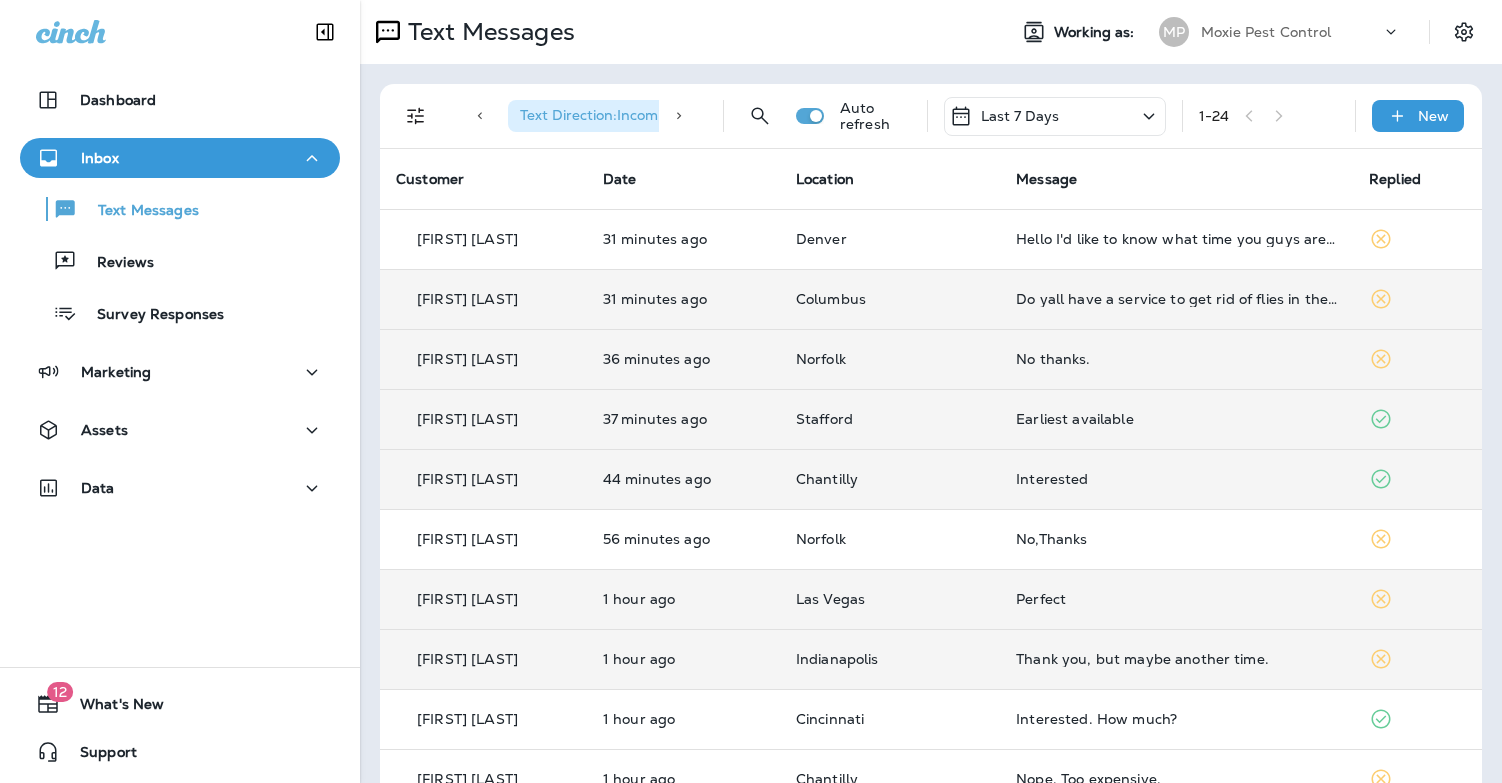 click on "Thank you, but maybe another time." at bounding box center (1176, 659) 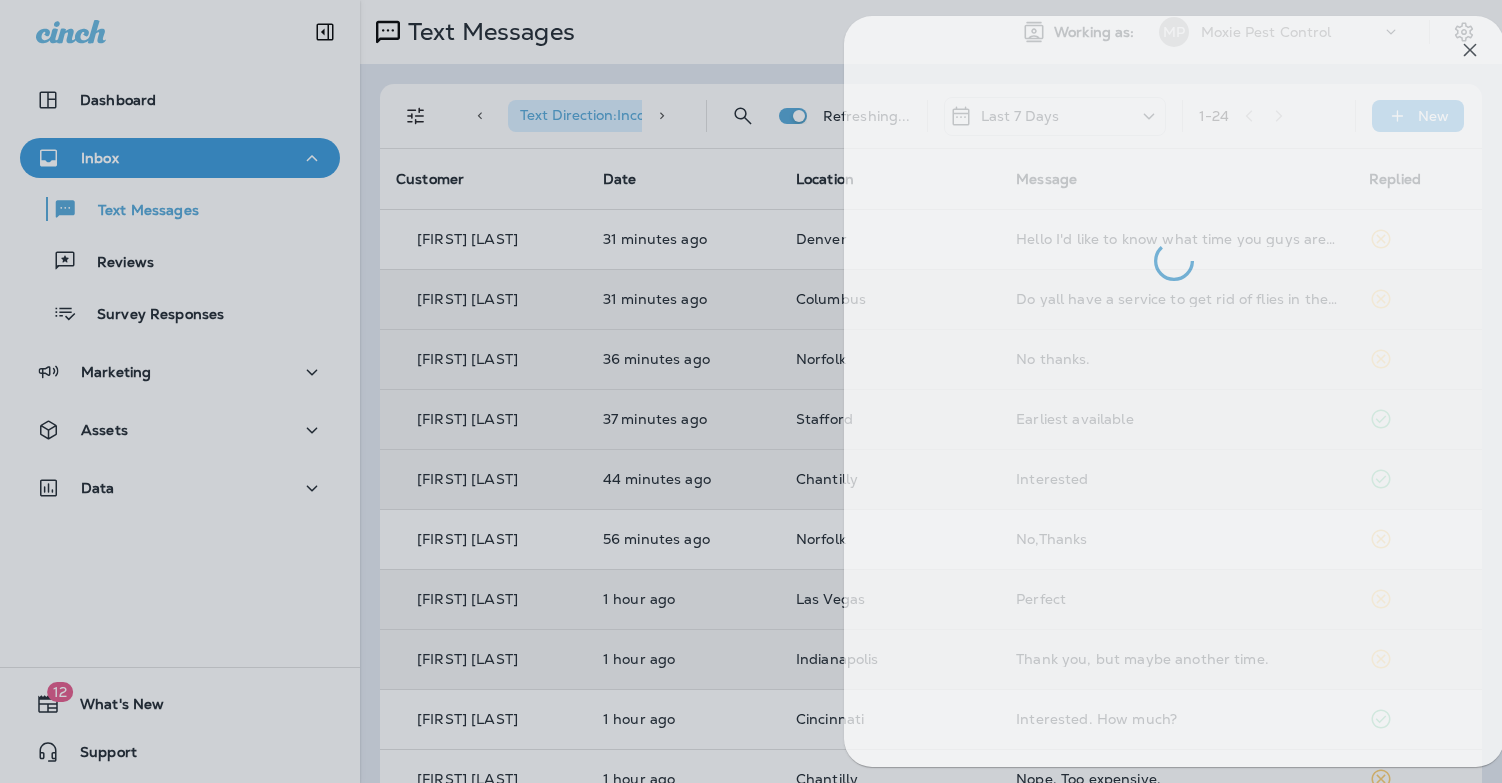 click at bounding box center (1174, 391) 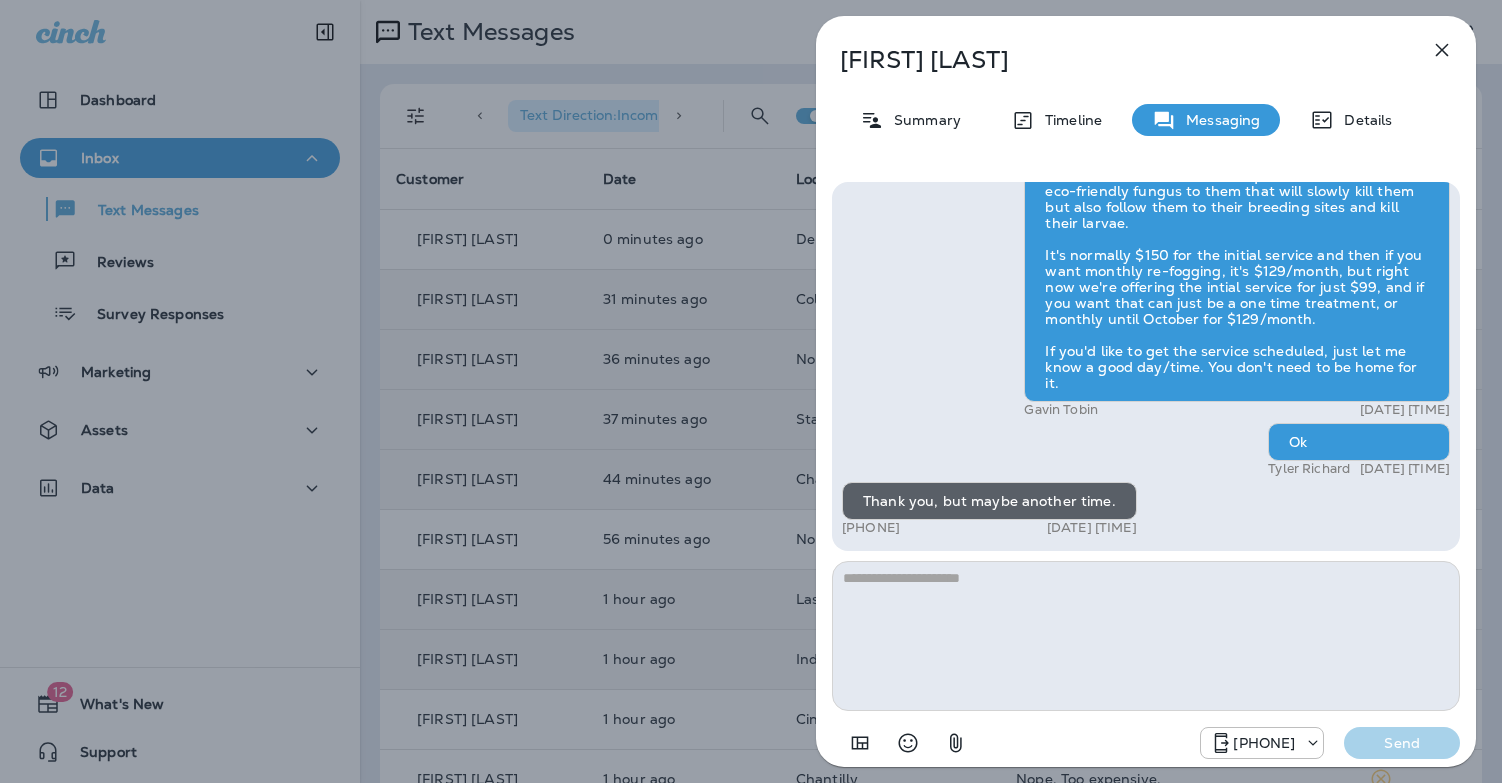 click on "[FIRST] [LAST] Summary Timeline Messaging Details Hi [FIRST], this is Steven with Moxie Pest Control. We know Summer brings out the mosquitoes—and with the Summer season here, I’d love to get you on our schedule to come help take care of that. Just reply here if you're interested, and I'll let you know the details!
Reply STOP to optout [PHONE] [DATE] [TIME] Please give me the details. [PHONE] [DATE] [TIME] [FIRST] [LAST] [DATE] [TIME] Ok [FIRST] [LAST] [DATE] [TIME] Thank you, but maybe another time. [PHONE] [DATE] [TIME] [PHONE] Send" at bounding box center [751, 391] 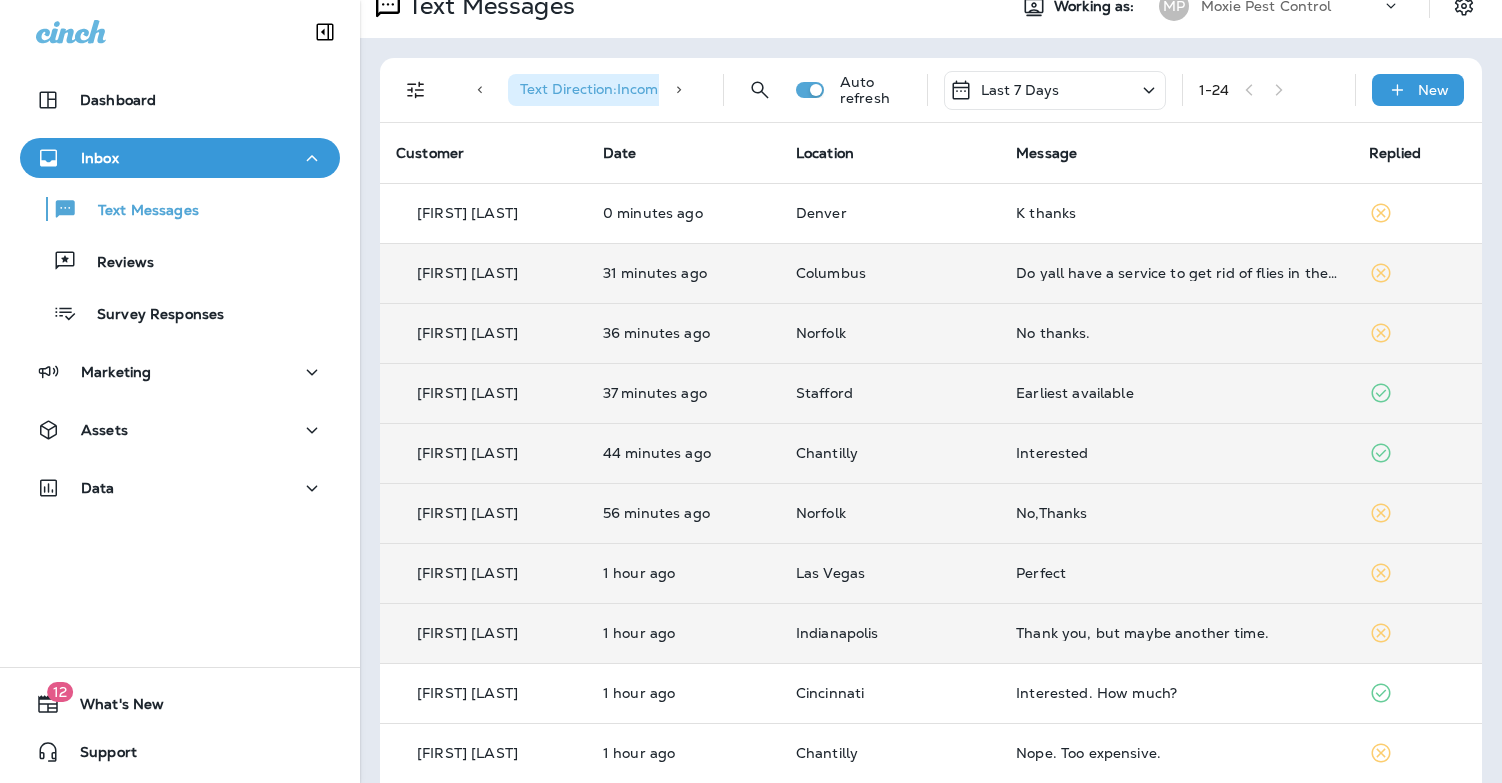 scroll, scrollTop: 0, scrollLeft: 0, axis: both 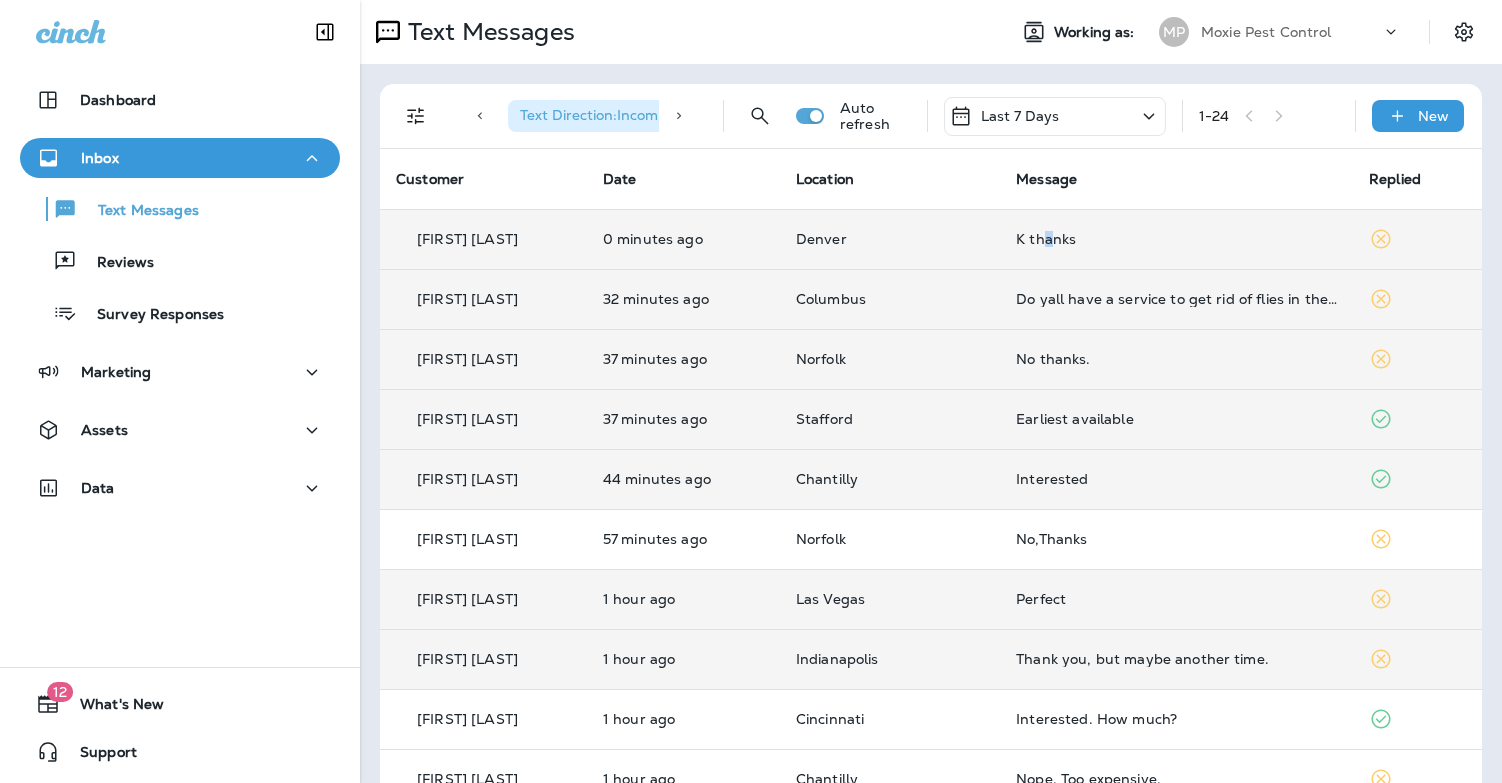 click on "K  thanks" at bounding box center (1176, 239) 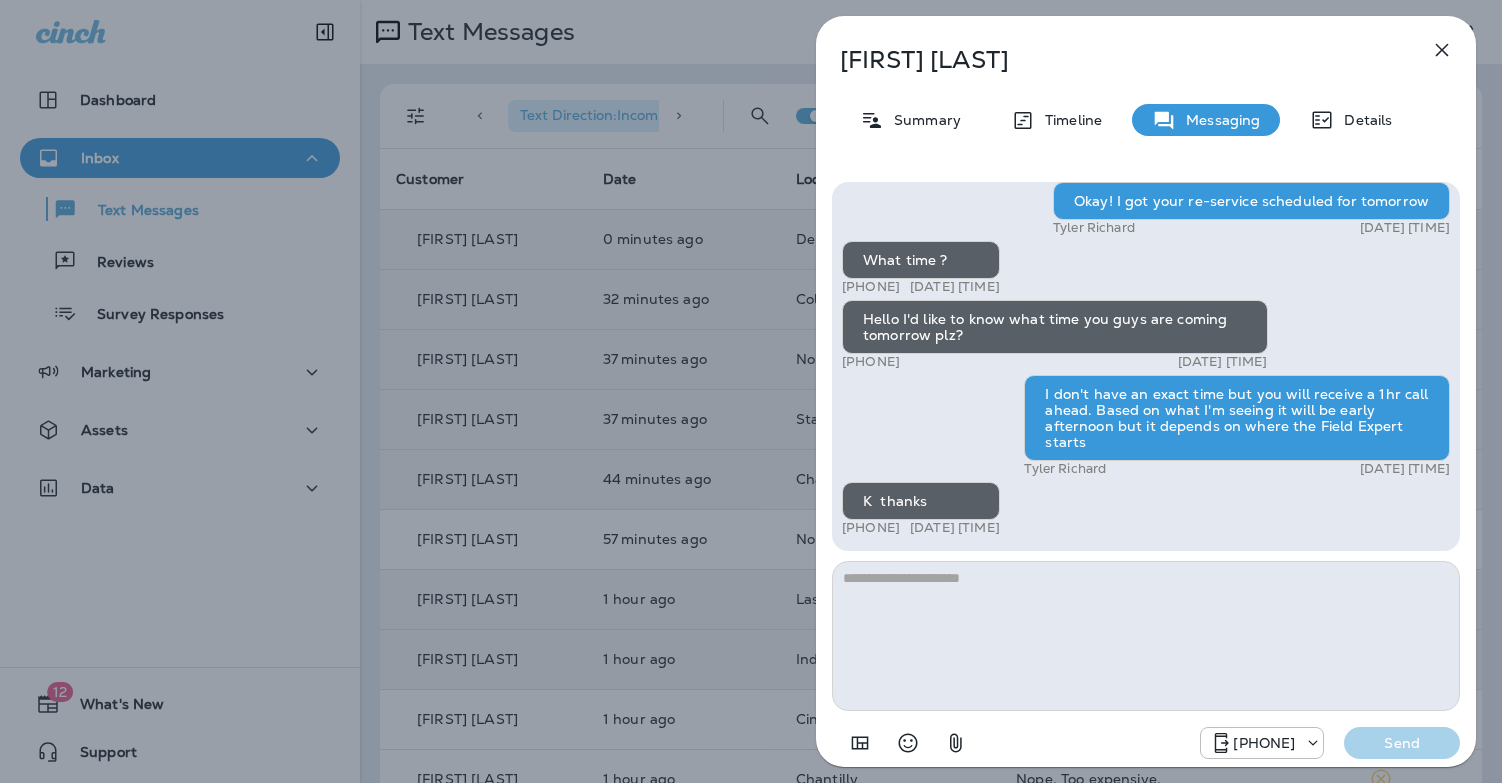 click on "[FIRST] [LAST] Summary Timeline Messaging Details Hi, [FIRST], this is Cameron with Moxie Pest Control. We know Summer brings out the mosquitoes—and with the Summer season here, I’d love to get you on our schedule to come help take care of that. Just reply here if you're interested, and I'll let you know the details!
Reply STOP to optout [PHONE] [DATE] [TIME] Is there an extra charge for this? [PHONE] [DATE] [TIME] [FIRST] [LAST] [DATE] [TIME] Do you want to try it once and see how it goes? [FIRST] [LAST] [DATE] [TIME] I'll talk it over with my husband & let you know! :) [PHONE] [DATE] [TIME] Sounds good! [FIRST] [LAST] [DATE] [TIME] Good morning! Did you guys talk over the mosquito service? [FIRST] [LAST] [DATE] [TIME] Yes actually I was going to call today we're having a bee problem on the side of our house that we need someone to take care of [PHONE] [DATE] [TIME] [PHONE] [DATE] [TIME]" at bounding box center [751, 391] 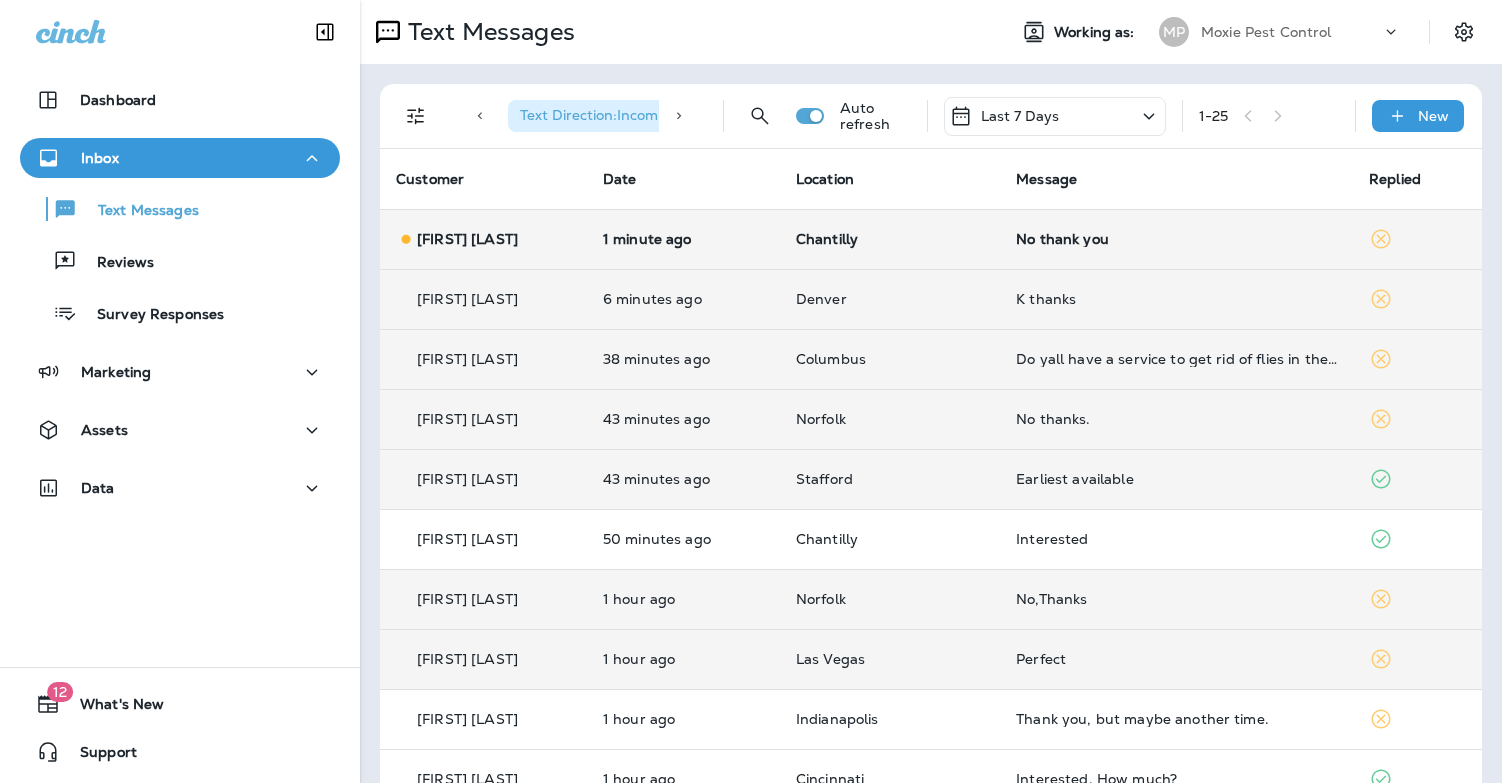 click on "No thank you" at bounding box center [1176, 239] 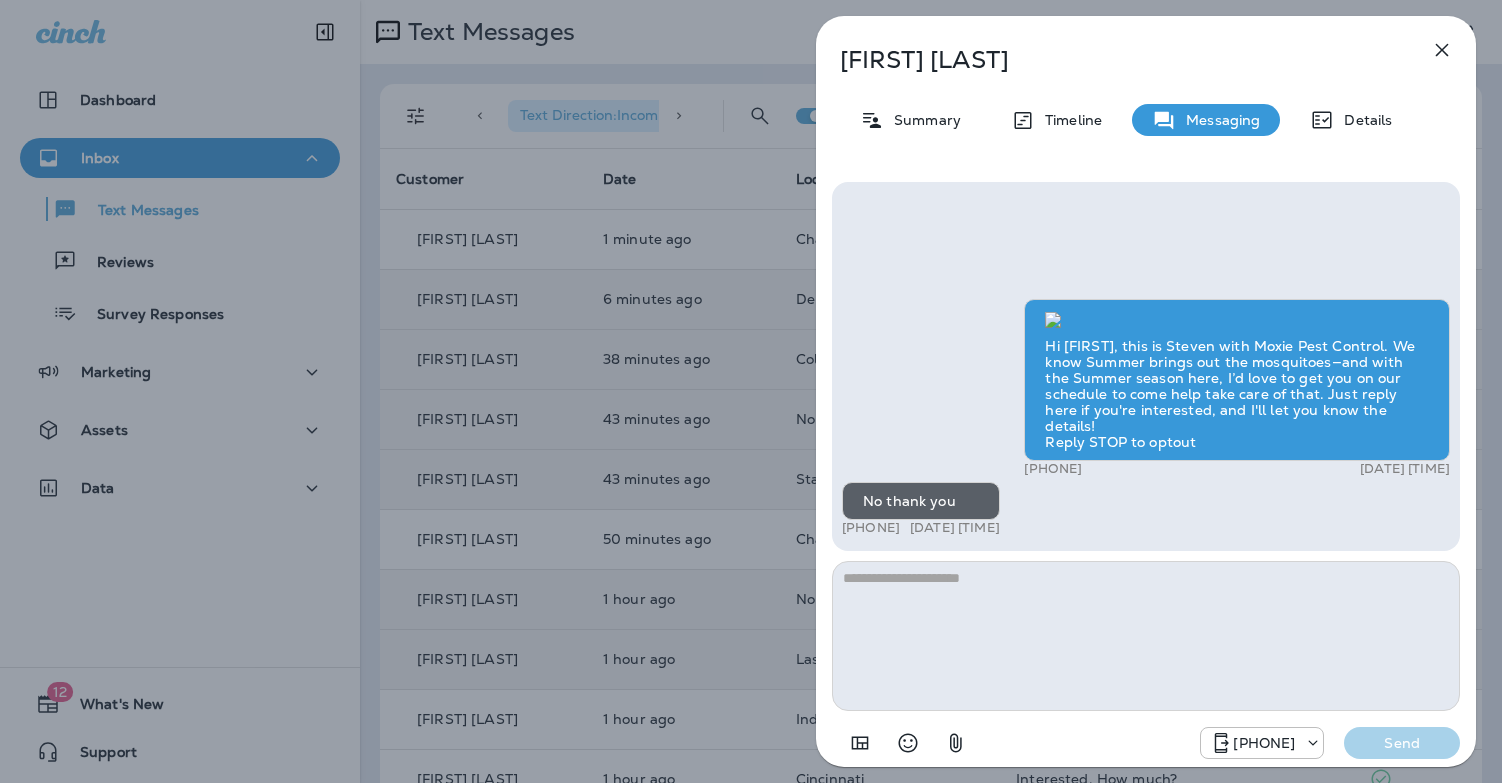 click 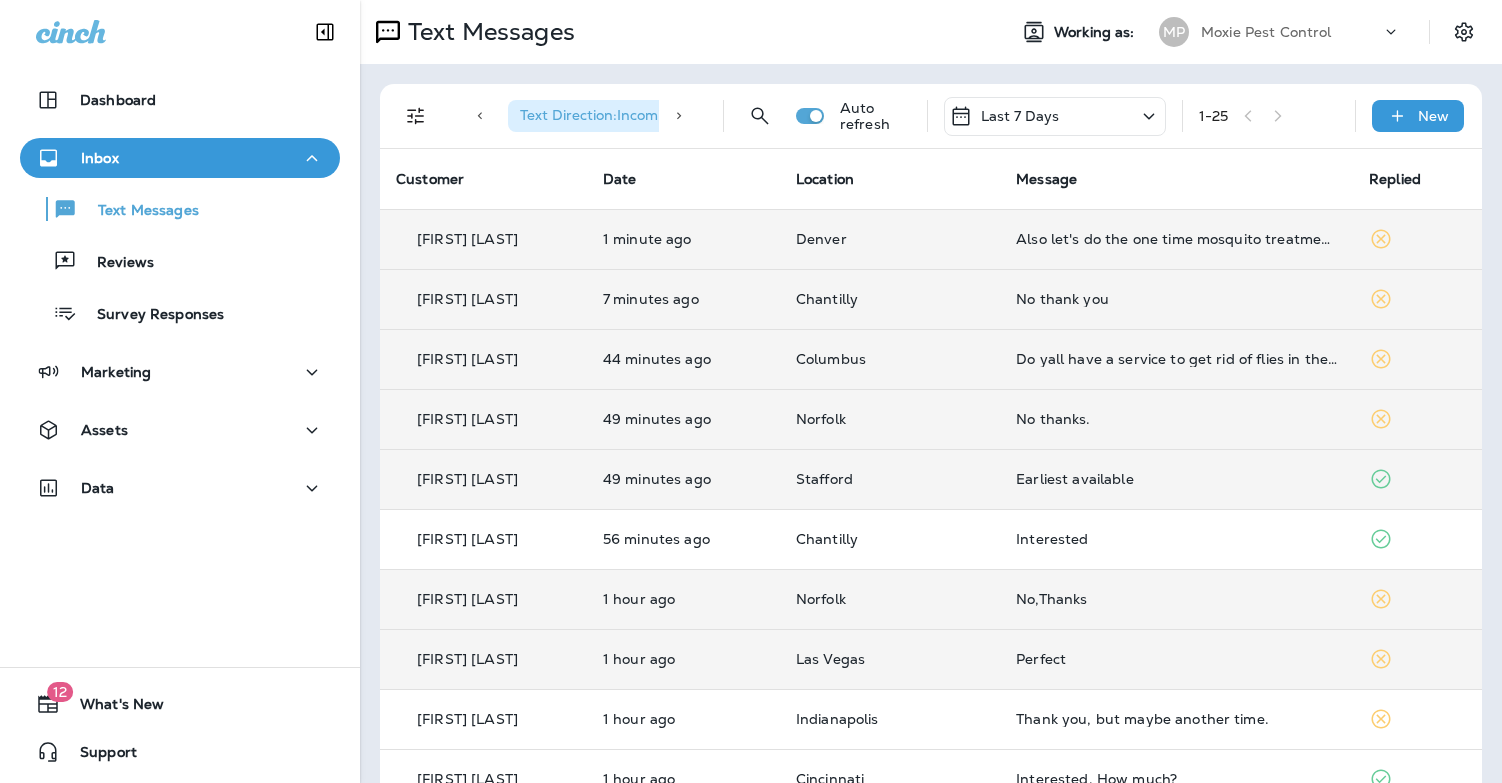 click on "Also let's do the one time mosquito treatment too for $99 at the same time tomorrow" at bounding box center (1176, 239) 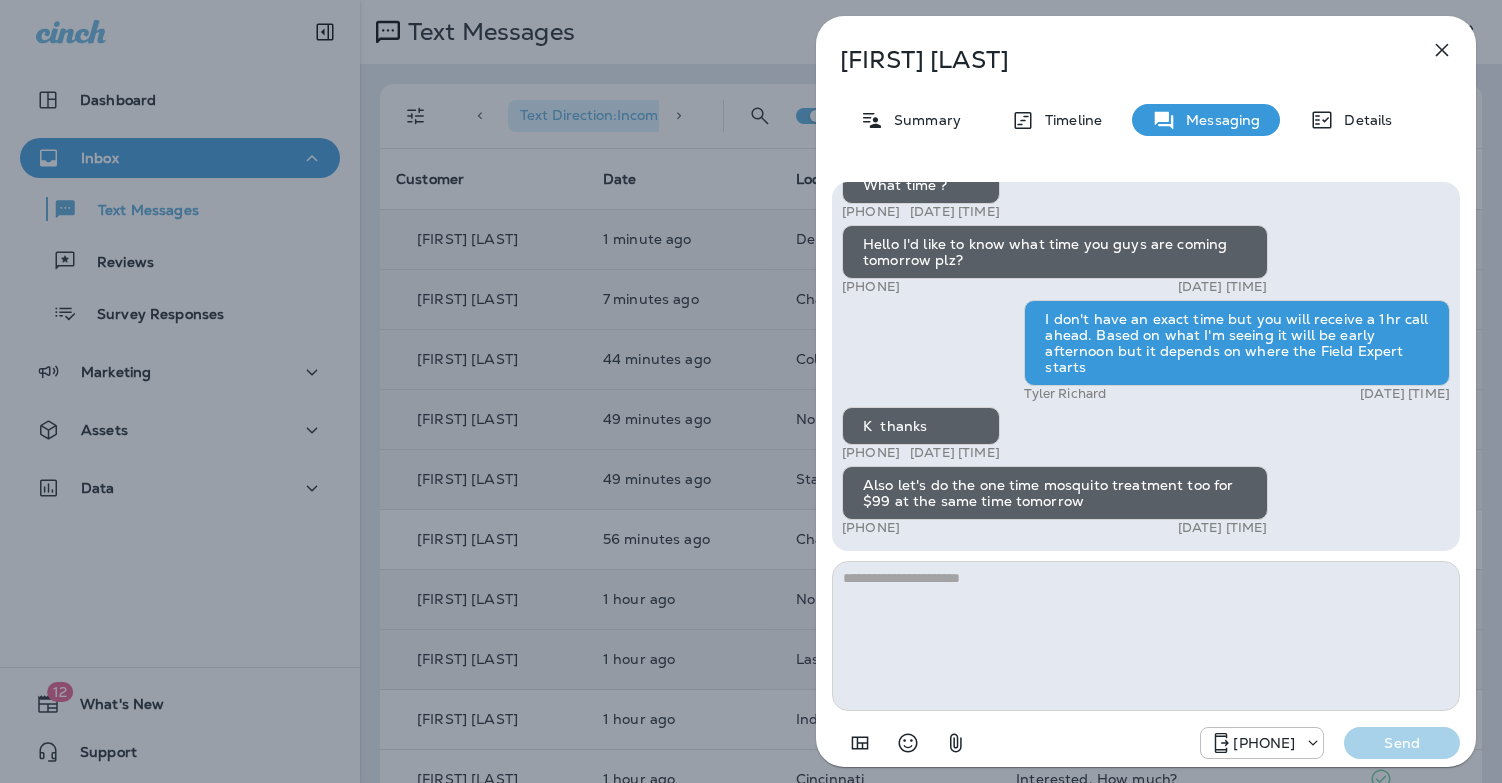 click at bounding box center (1146, 636) 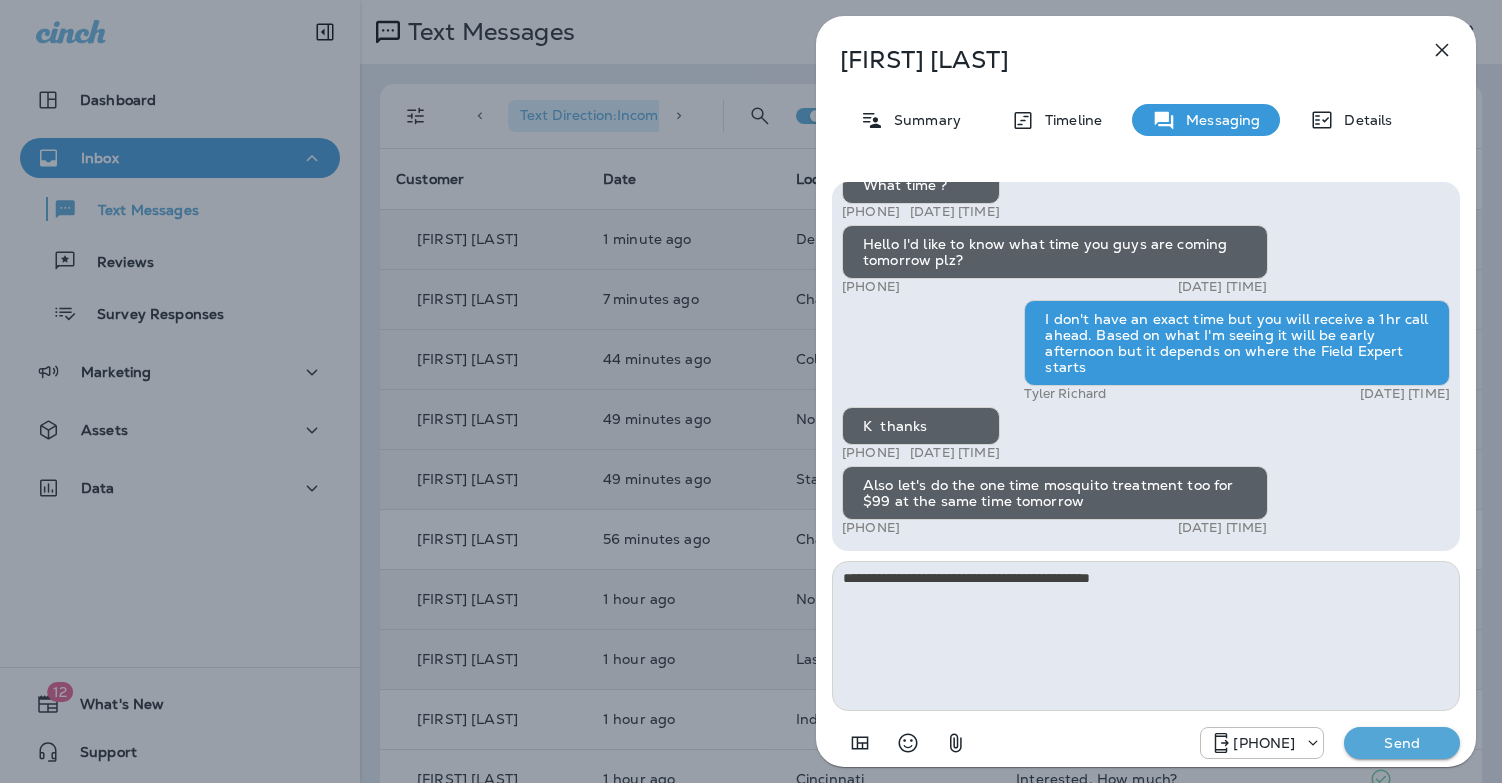 type on "**********" 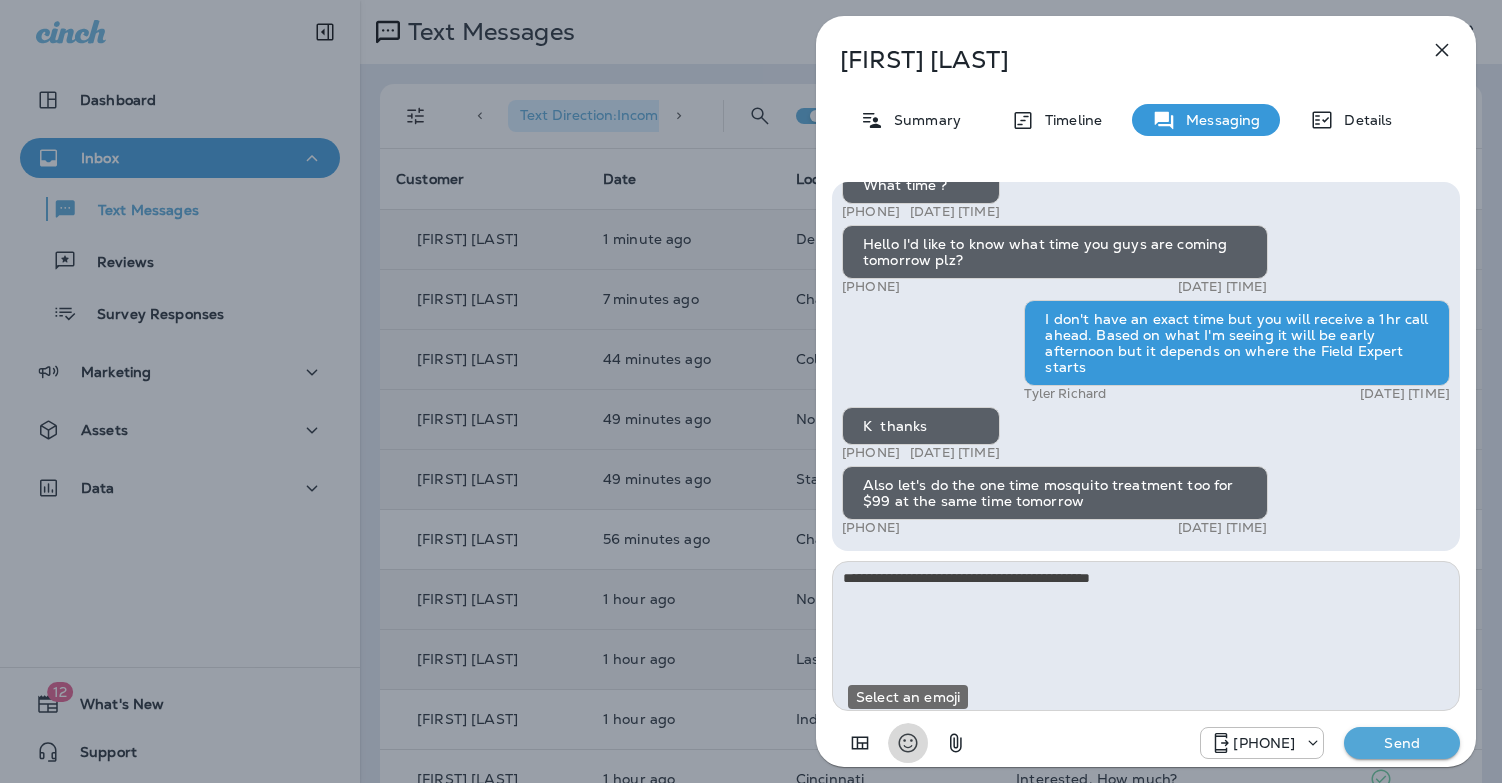 type 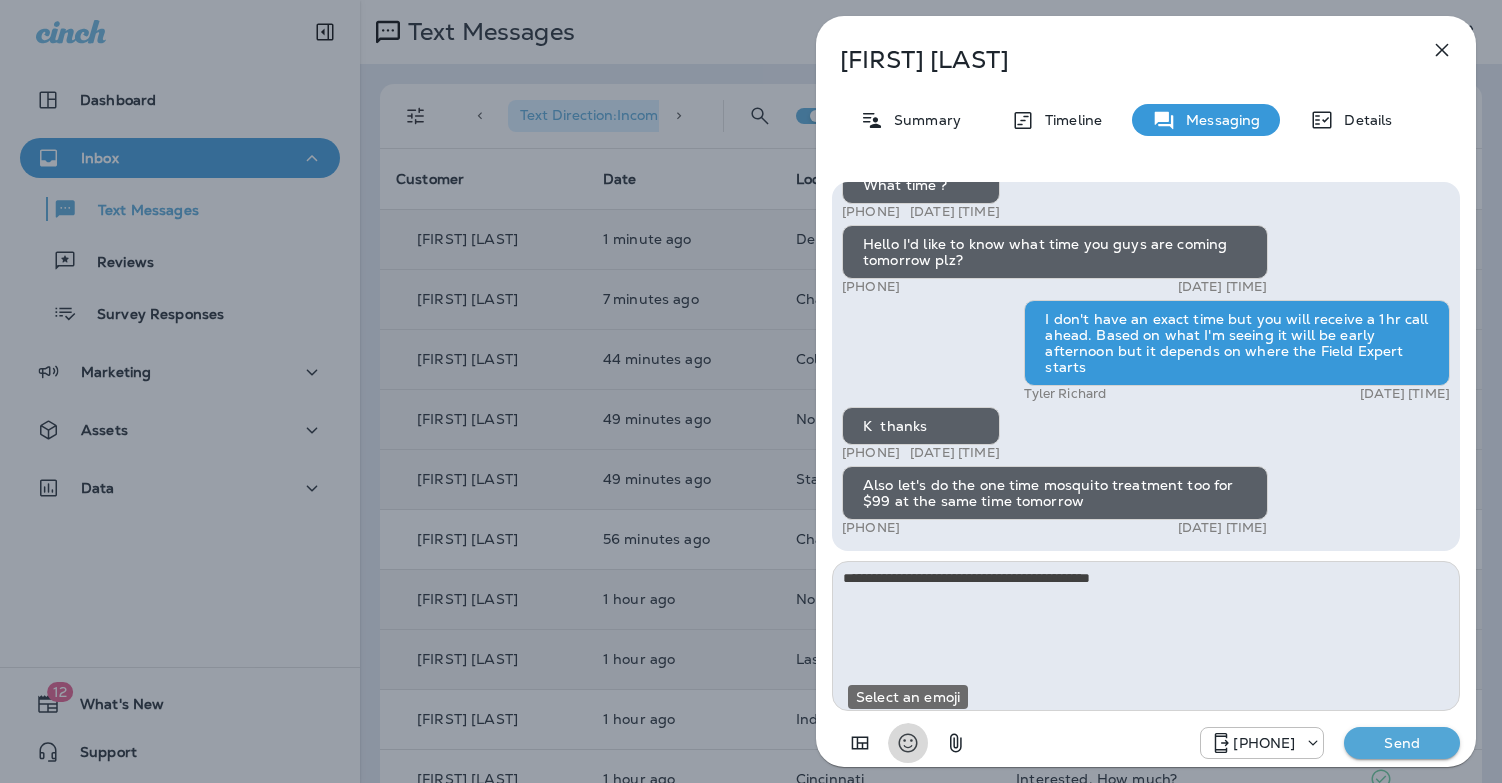 type 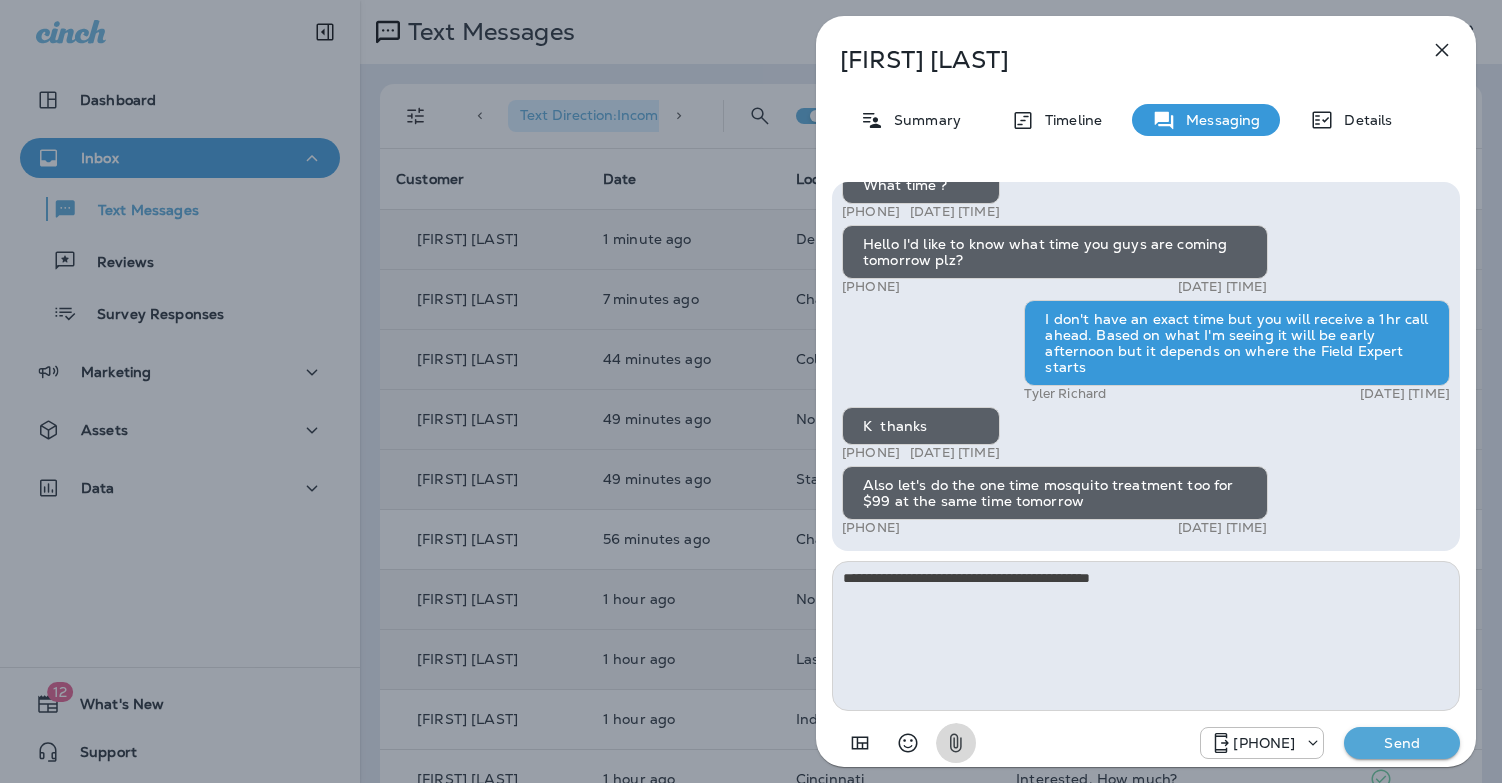 type 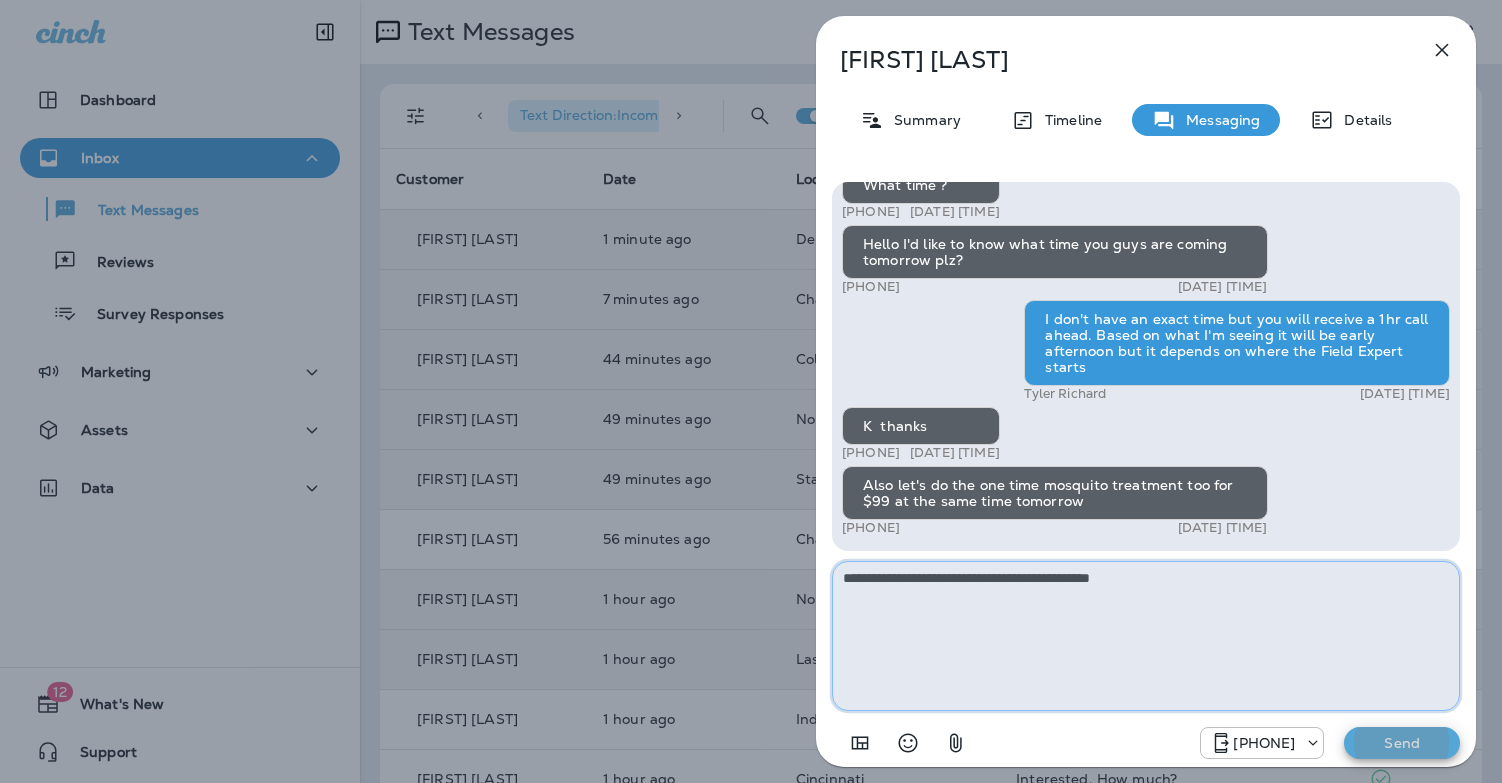 click on "**********" at bounding box center [1146, 636] 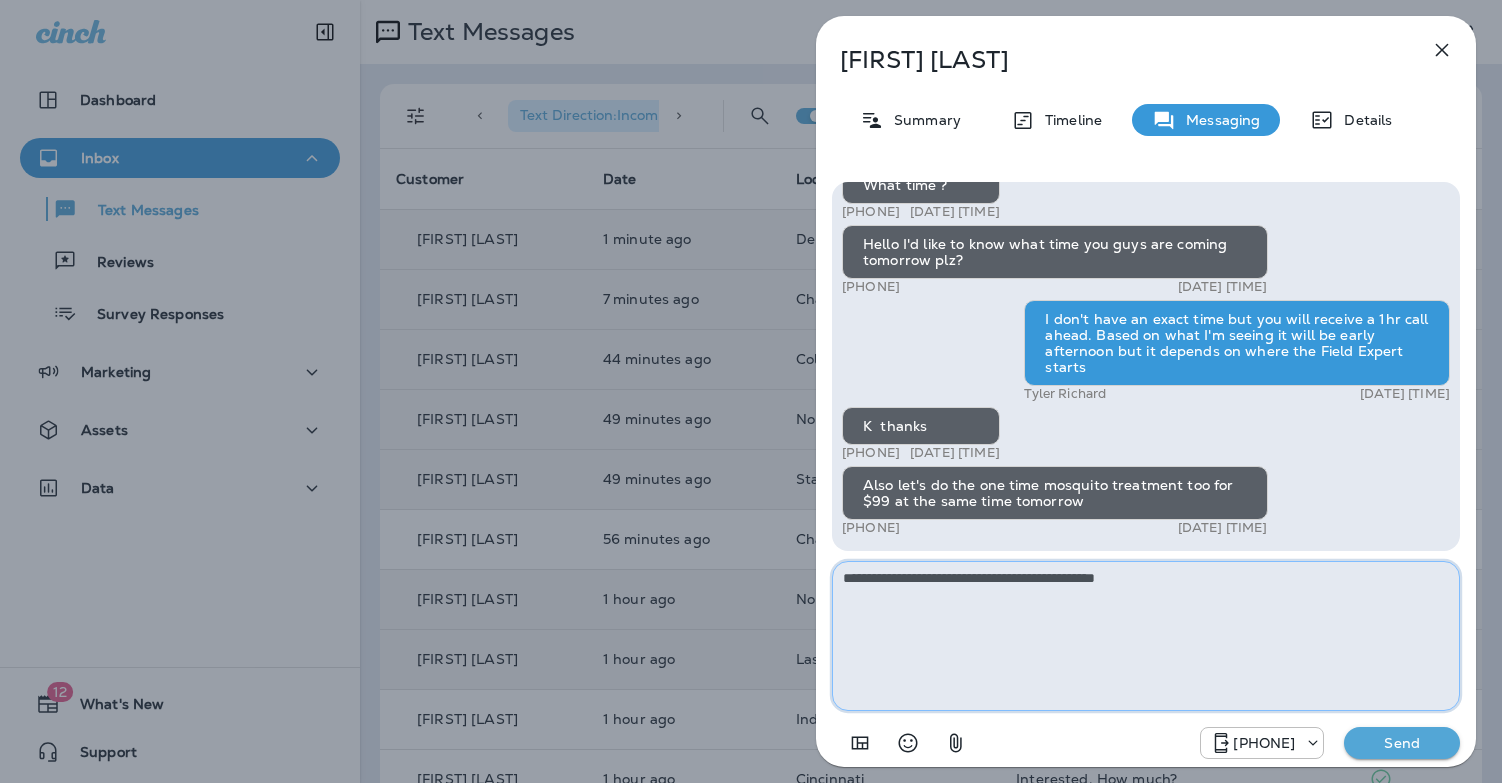 type on "**********" 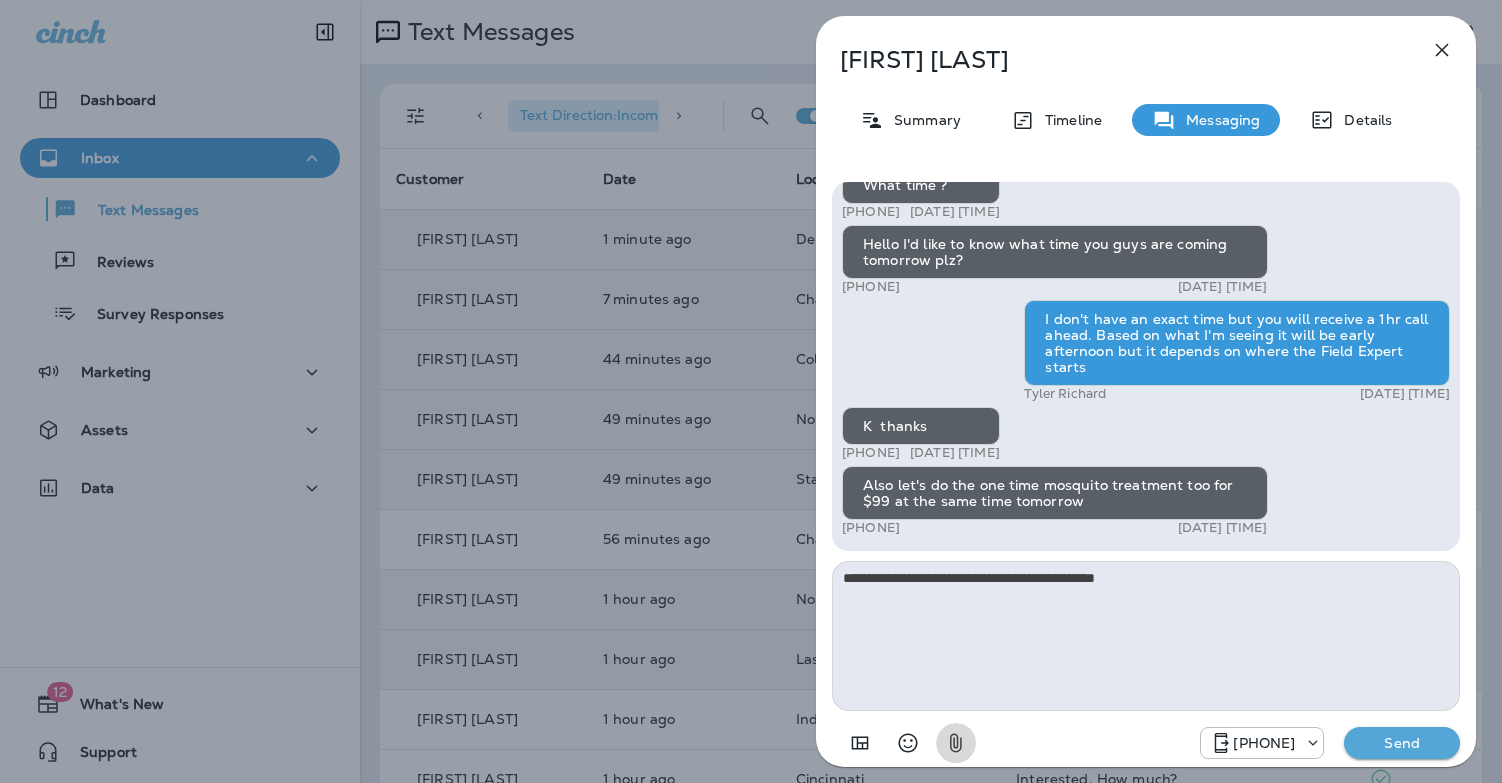 click on "Send" at bounding box center [1402, 743] 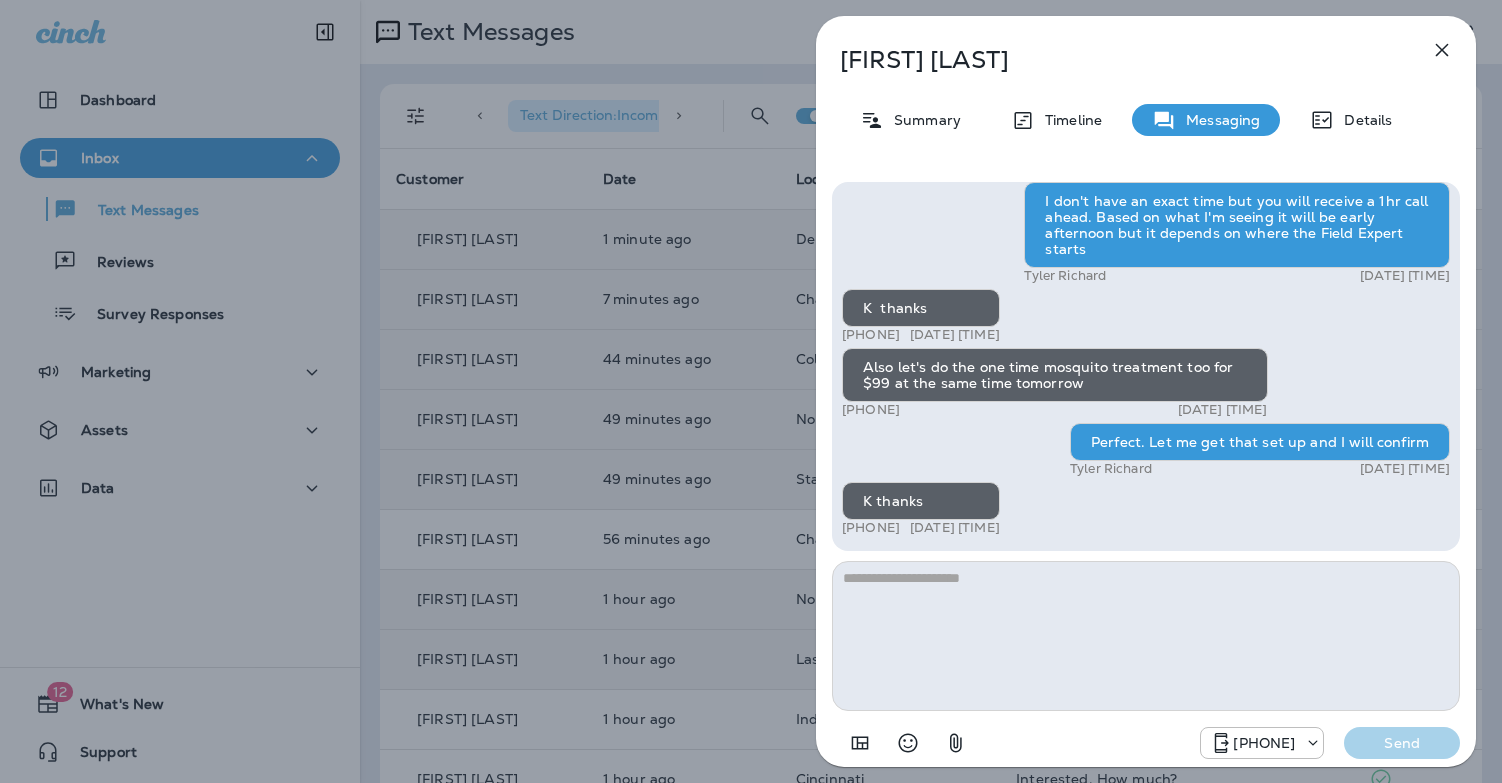 click on "[PHONE]" at bounding box center (871, 528) 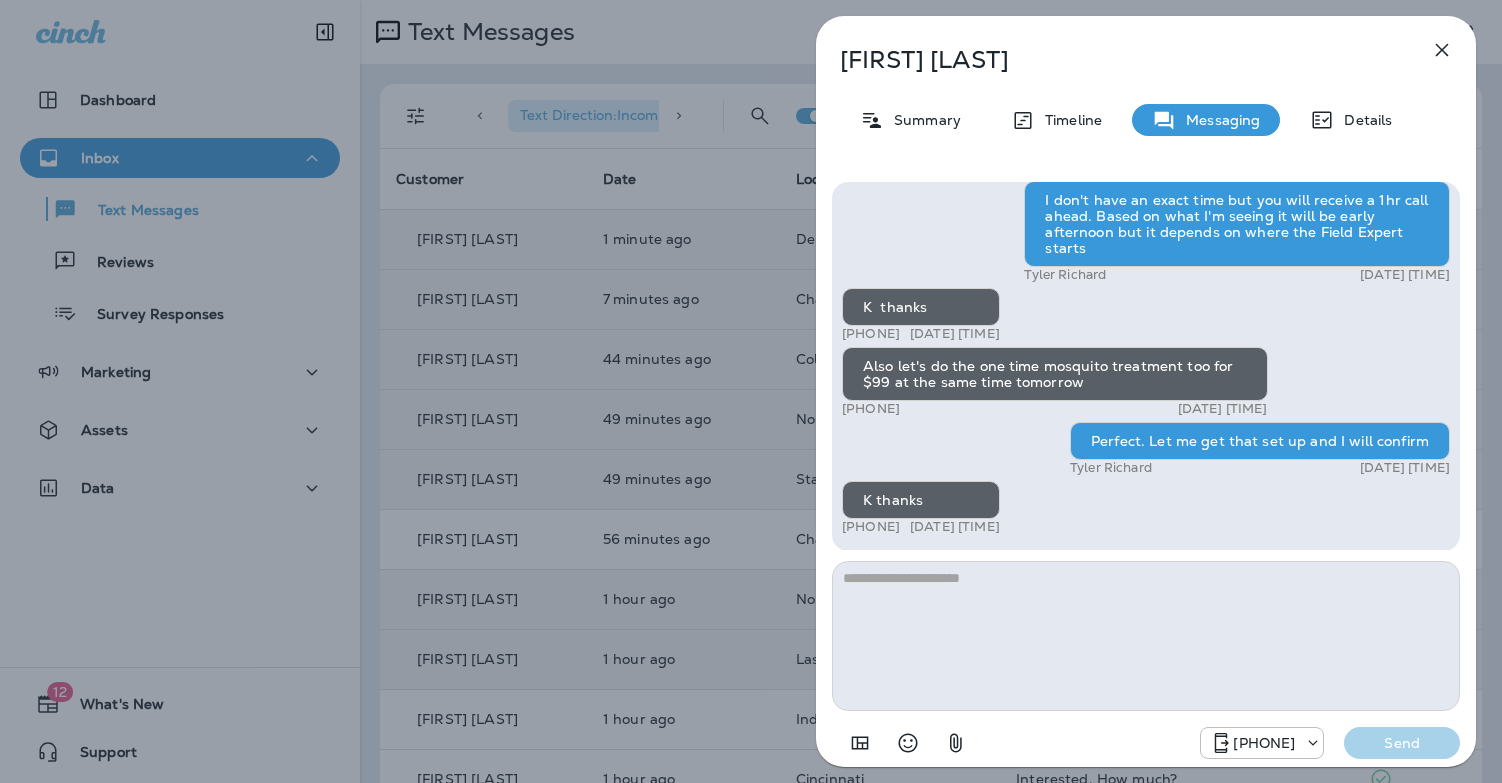 drag, startPoint x: 950, startPoint y: 529, endPoint x: 858, endPoint y: 530, distance: 92.00543 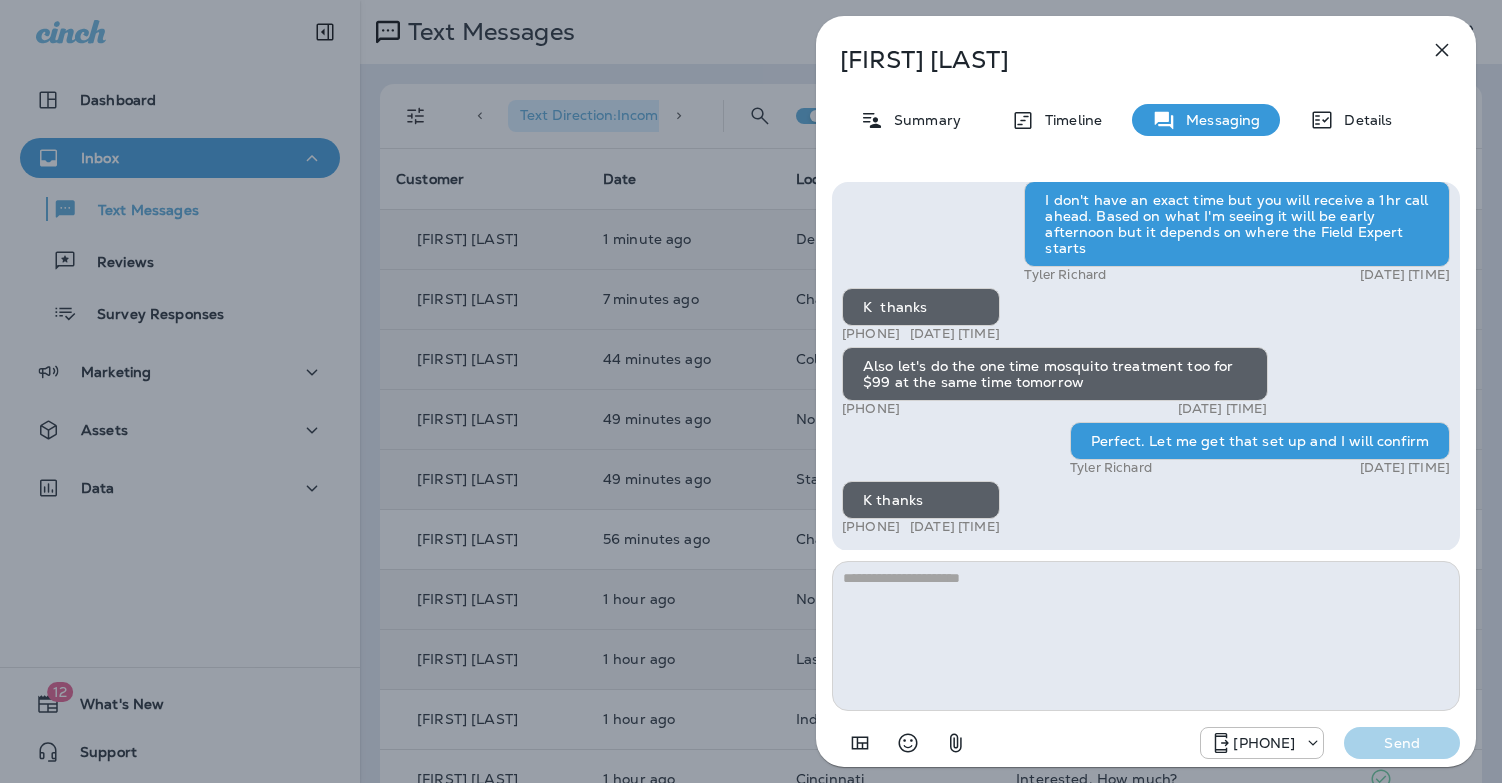 copy on "[PHONE]" 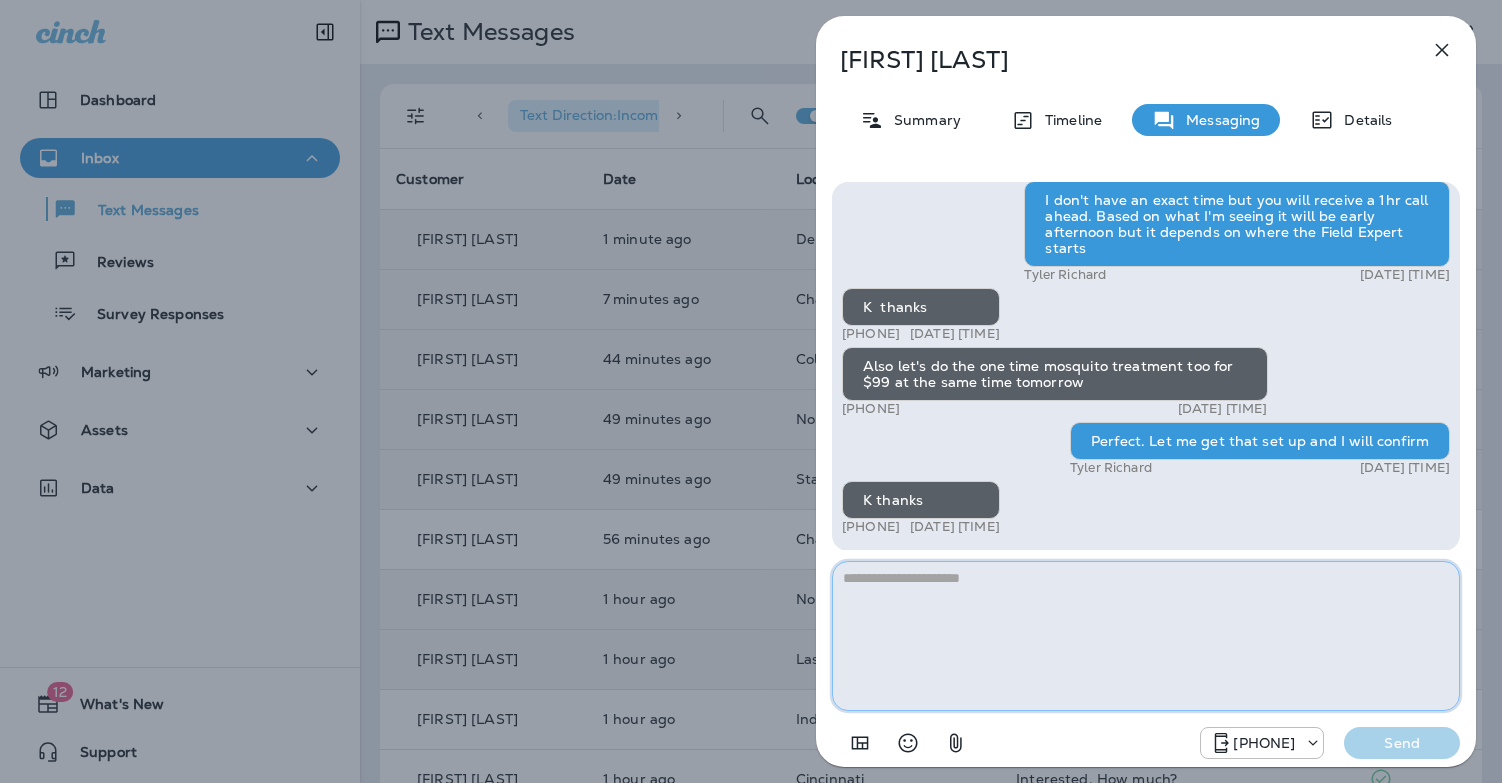 click at bounding box center (1146, 636) 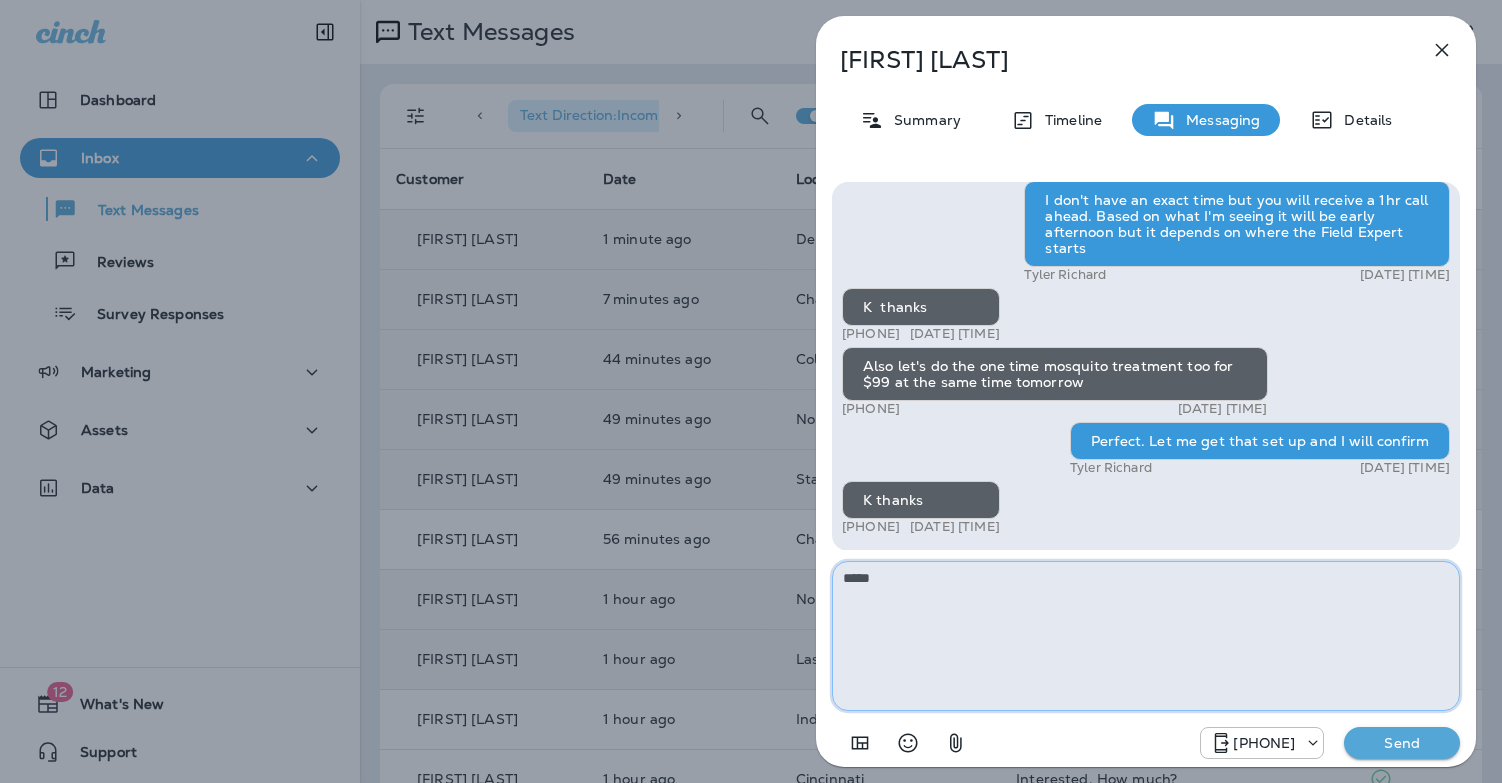 type on "*****" 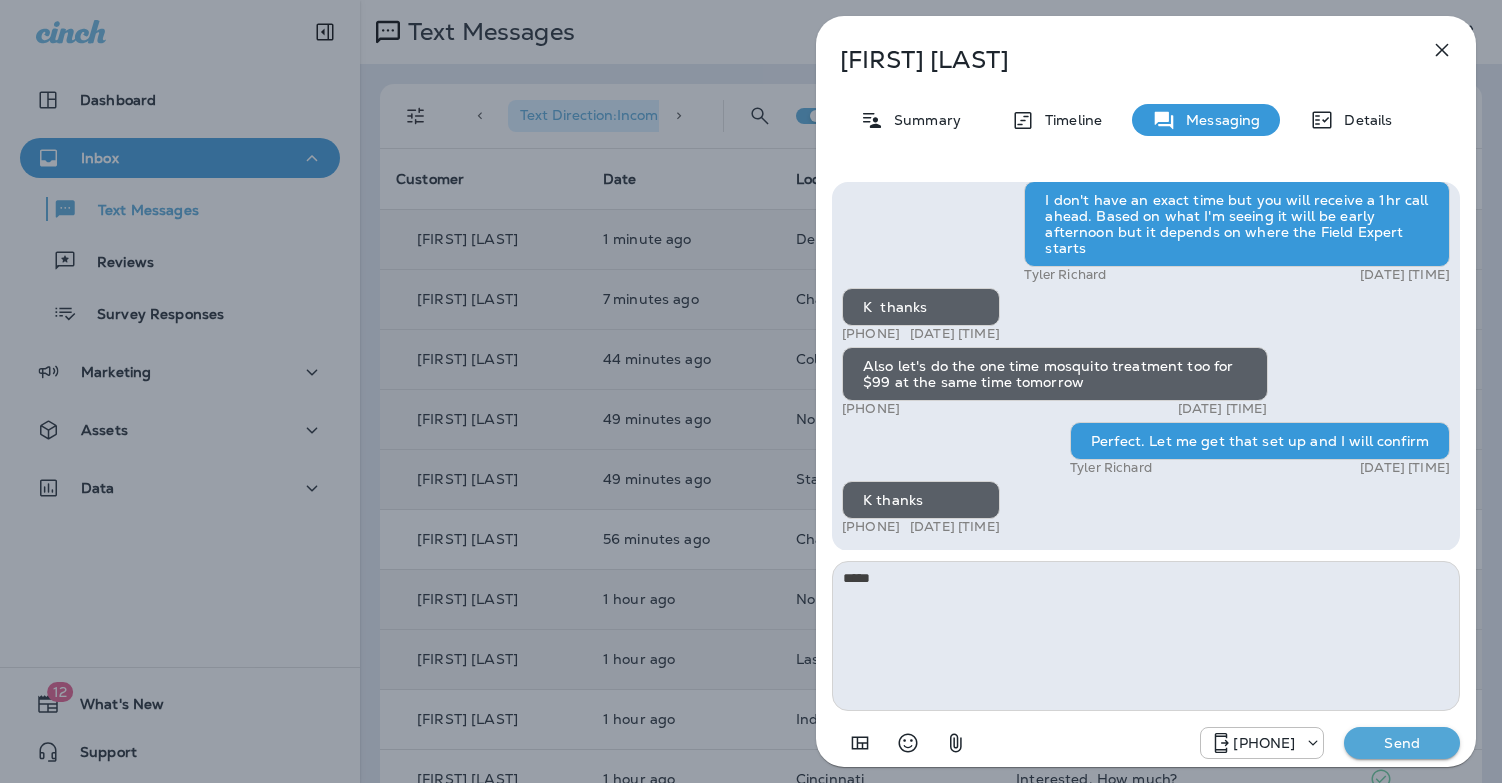 click on "Send" at bounding box center [1402, 743] 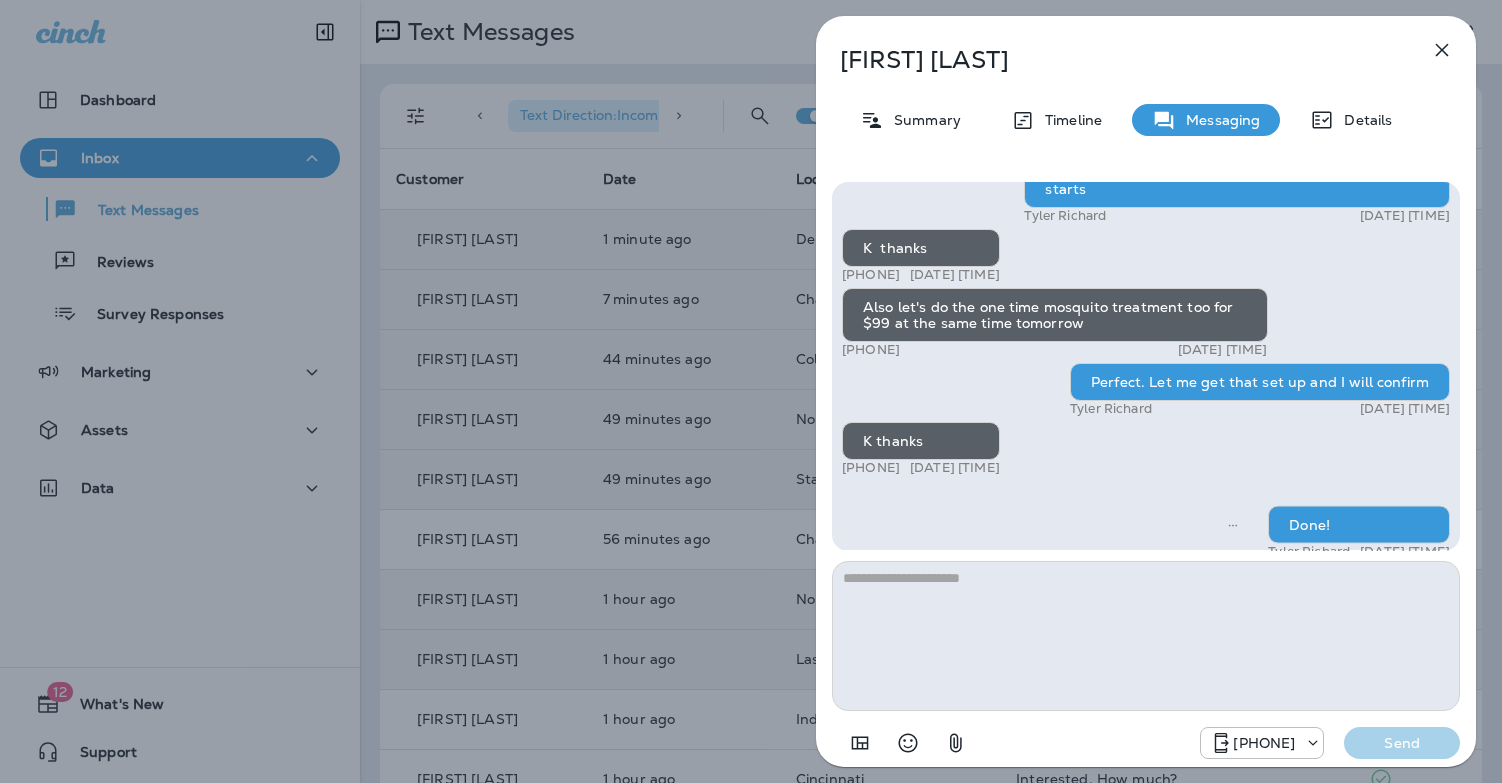 click on "[PHONE] Send" at bounding box center (1330, 743) 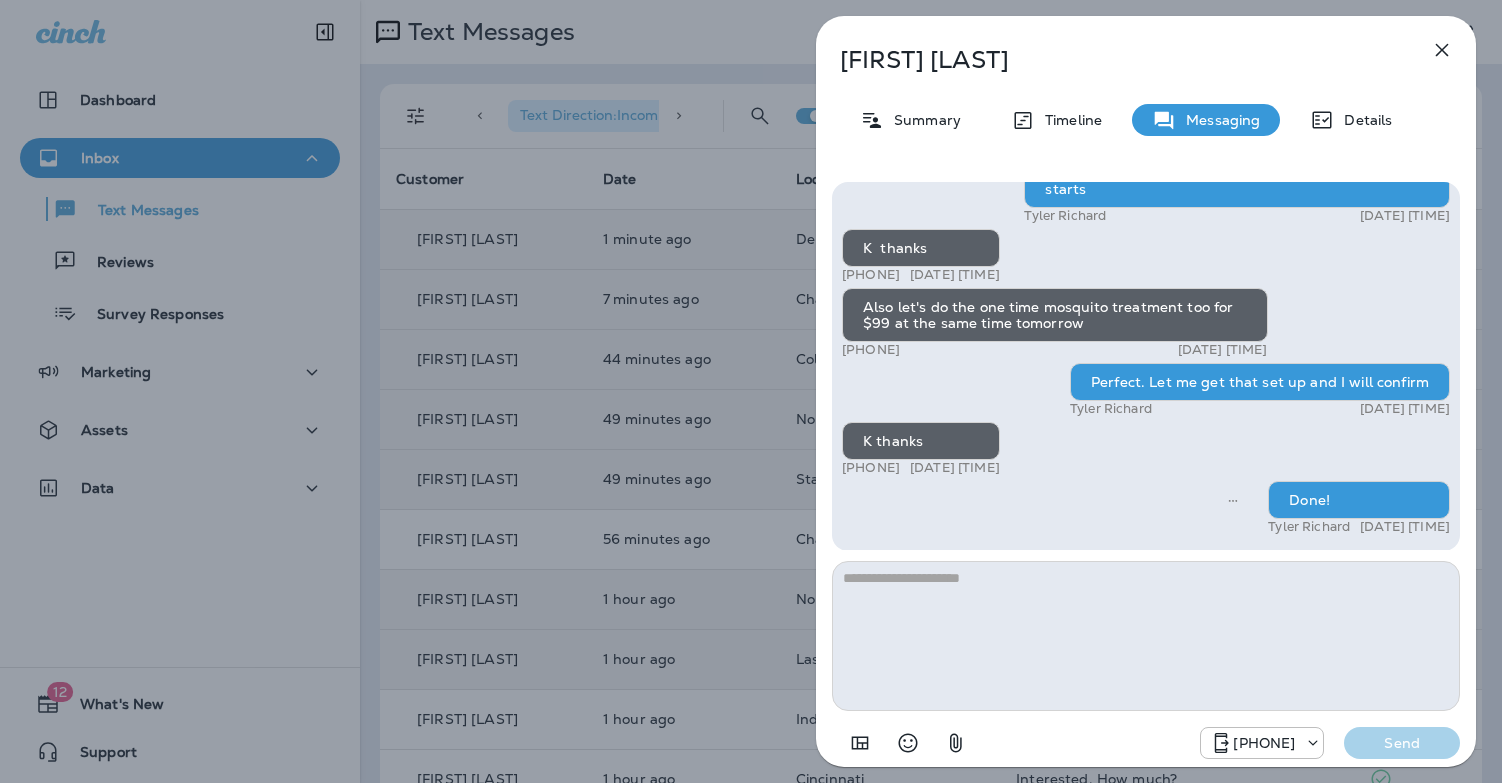 click on "[FIRST] [LAST] Summary Timeline Messaging Details Hi, [FIRST], this is Cameron with Moxie Pest Control. We know Summer brings out the mosquitoes—and with the Summer season here, I’d love to get you on our schedule to come help take care of that. Just reply here if you're interested, and I'll let you know the details!
Reply STOP to optout [PHONE] [DATE] [TIME] Is there an extra charge for this? [PHONE] [DATE] [TIME] [FIRST] [LAST] [DATE] [TIME] Do you want to try it once and see how it goes? [FIRST] [LAST] [DATE] [TIME] I'll talk it over with my husband & let you know! :) [PHONE] [DATE] [TIME] Sounds good! [FIRST] [LAST] [DATE] [TIME] Good morning! Did you guys talk over the mosquito service? [FIRST] [LAST] [DATE] [TIME] Yes actually I was going to call today we're having a bee problem on the side of our house that we need someone to take care of [PHONE] [DATE] [TIME] [PHONE] [DATE] [TIME]" at bounding box center [751, 391] 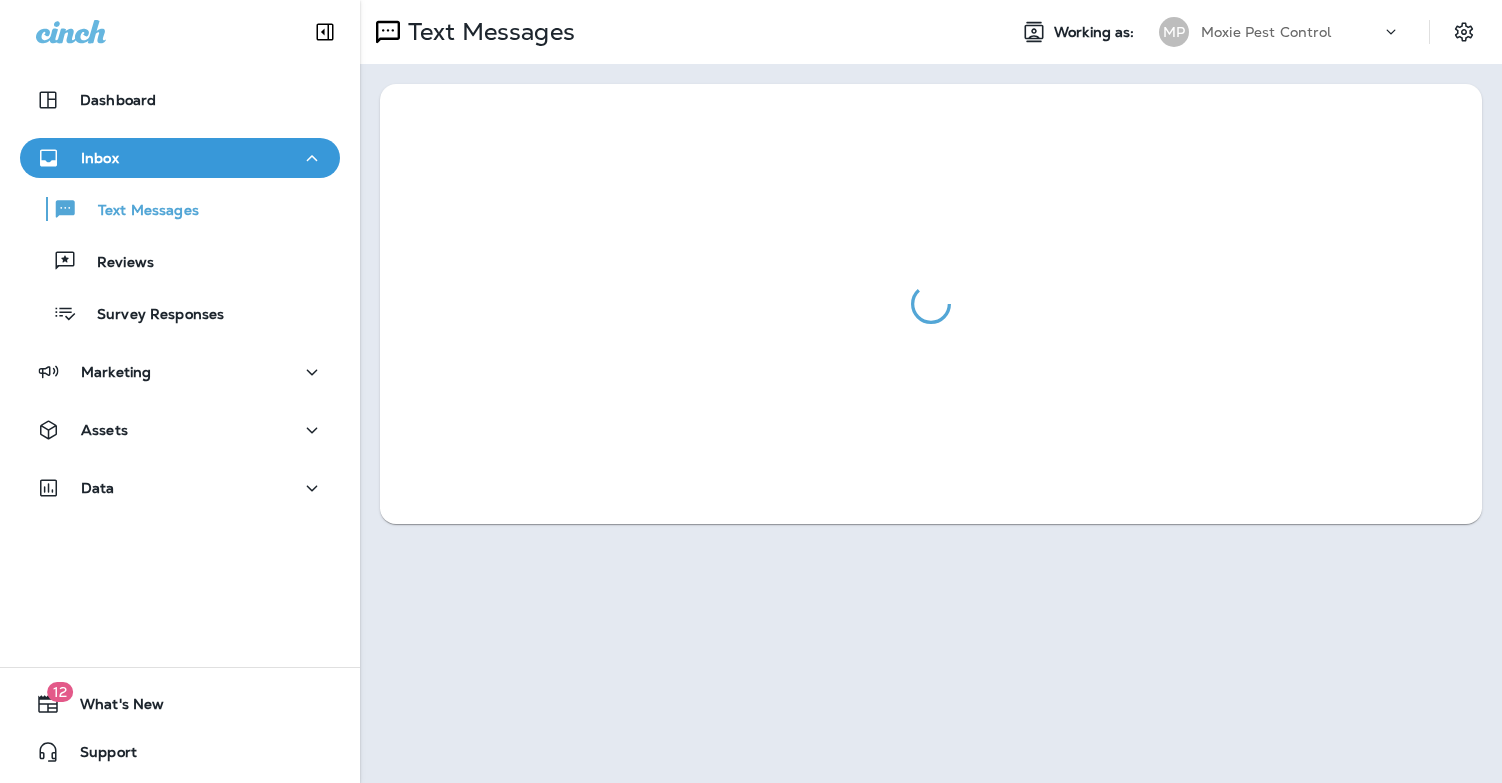 scroll, scrollTop: 0, scrollLeft: 0, axis: both 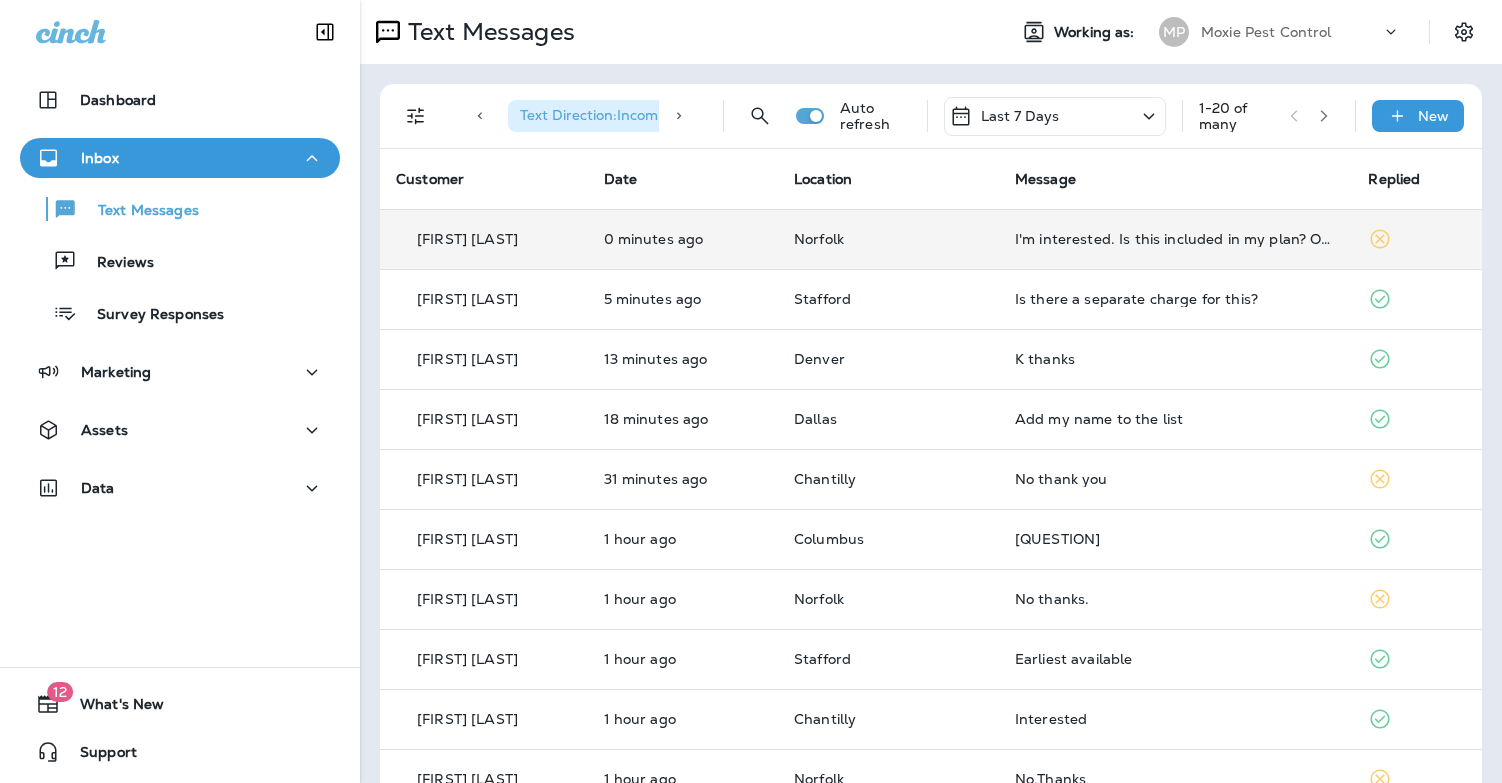 click on "I'm interested. Is this included in my plan? Or is it an extra charge." at bounding box center [1176, 239] 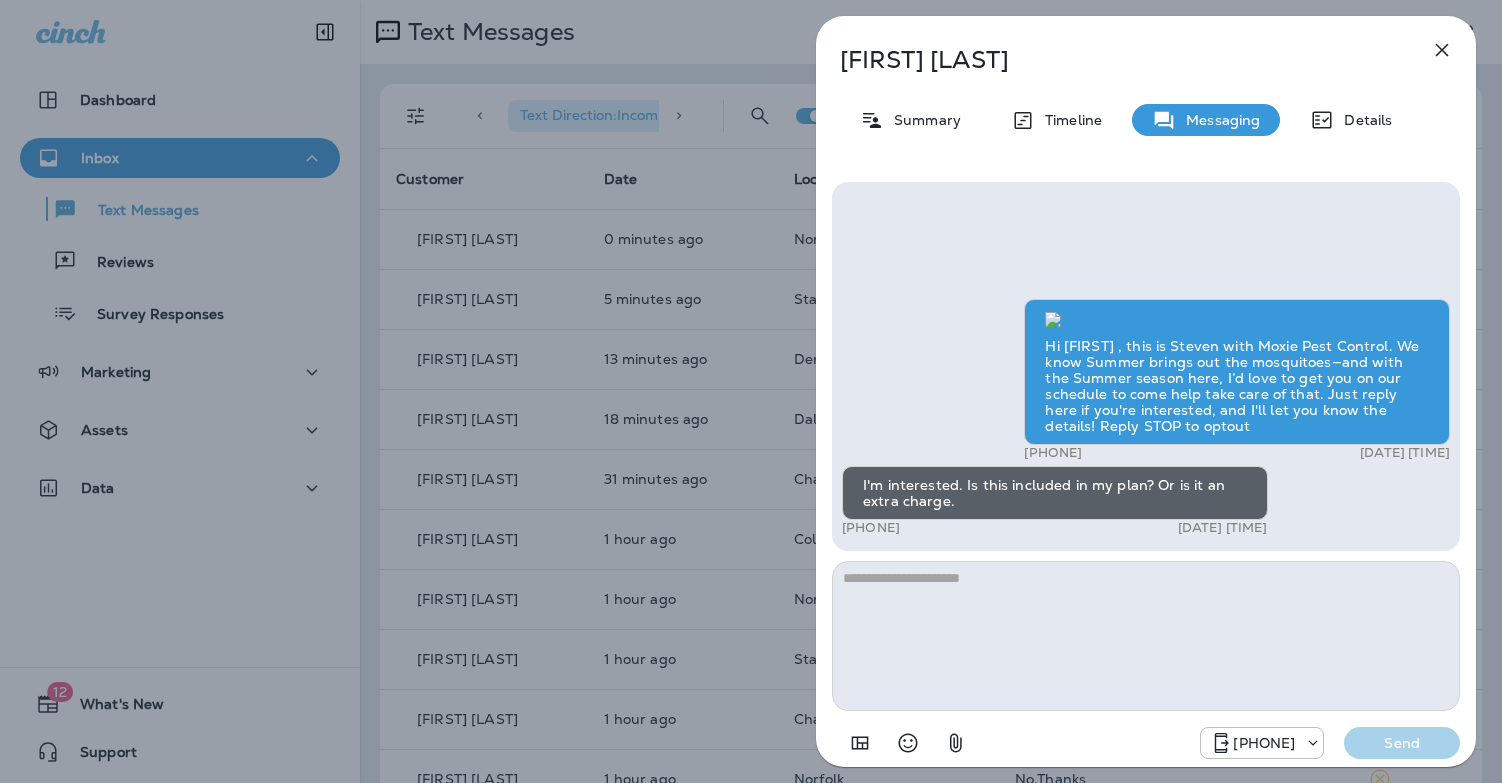 click at bounding box center [1146, 636] 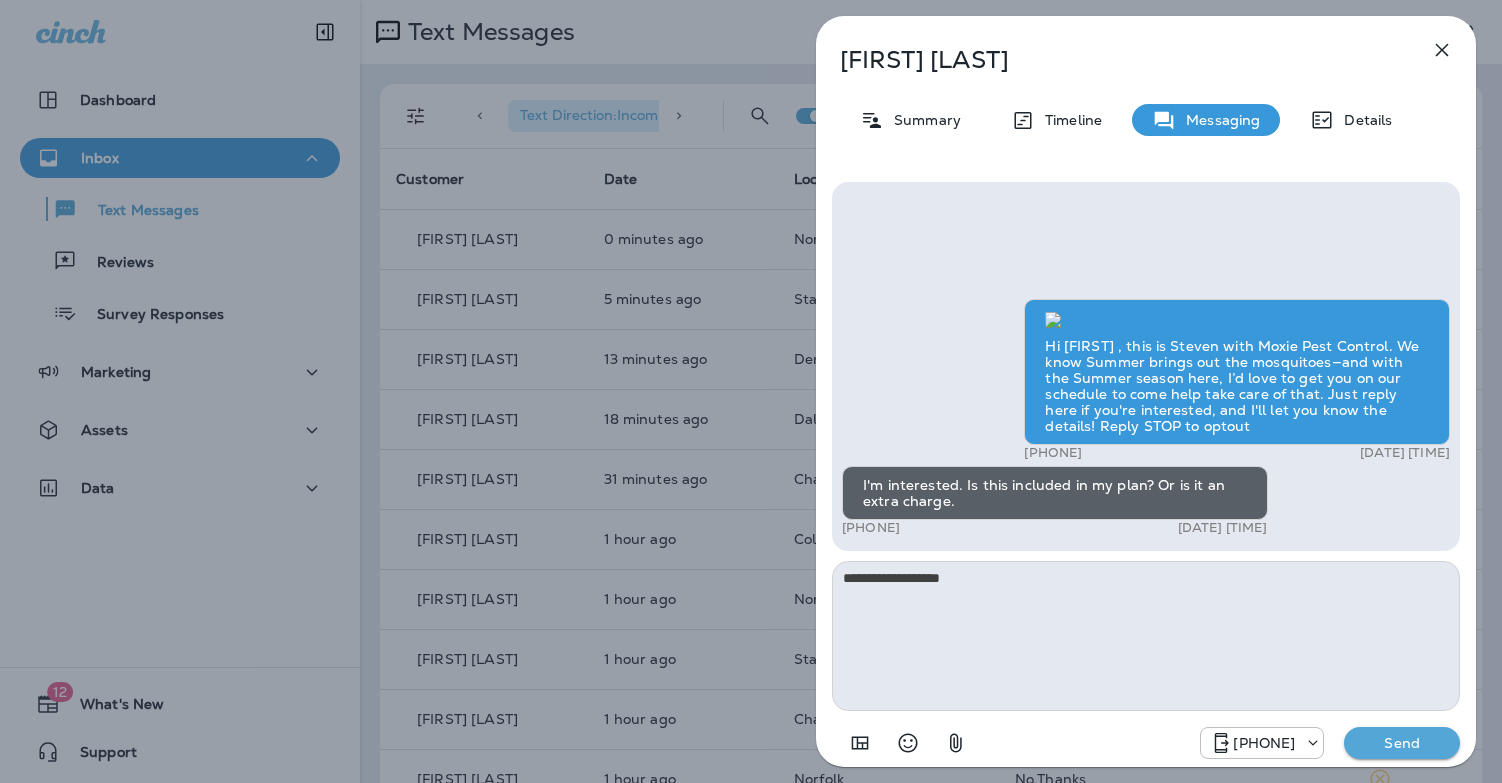 type on "**********" 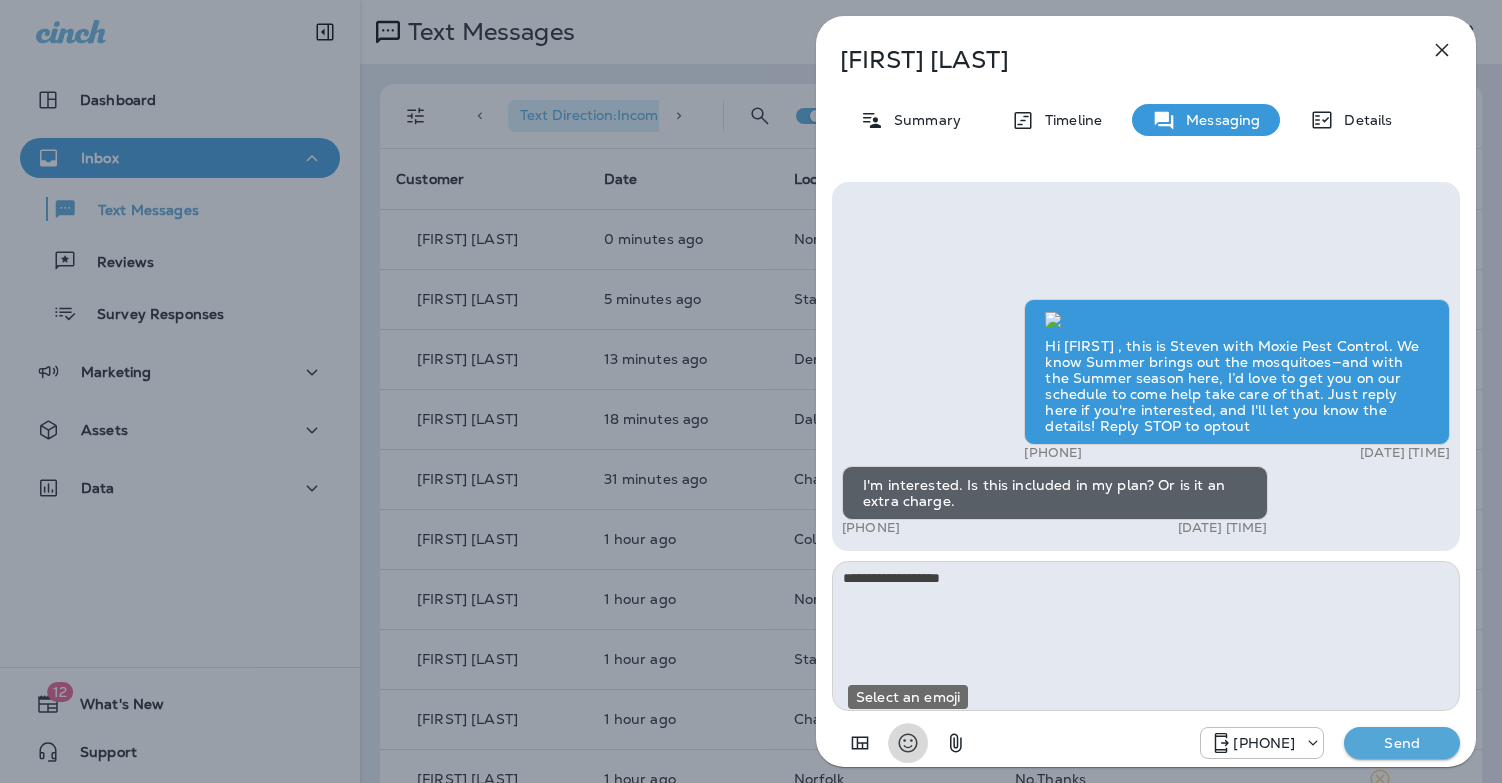 type 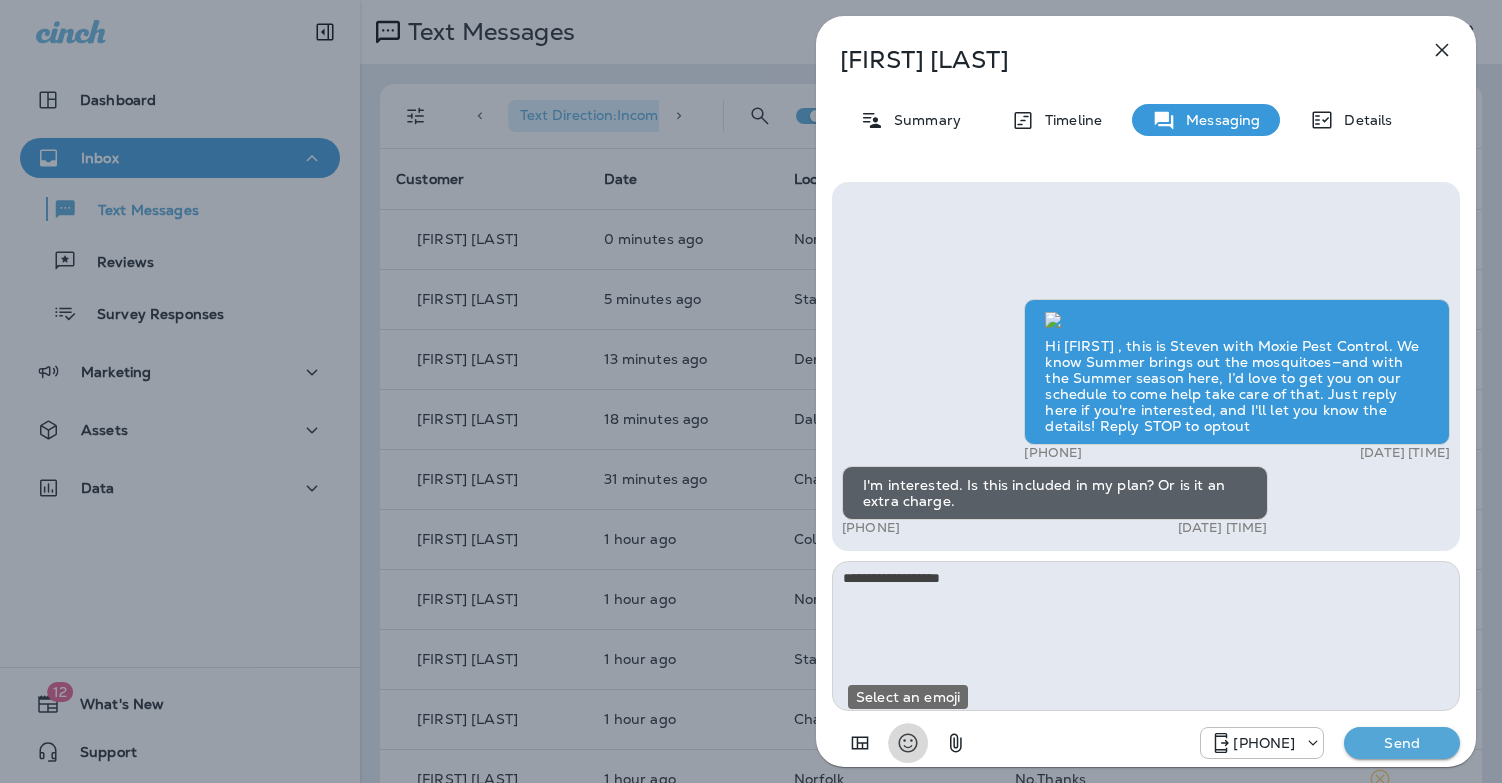 type 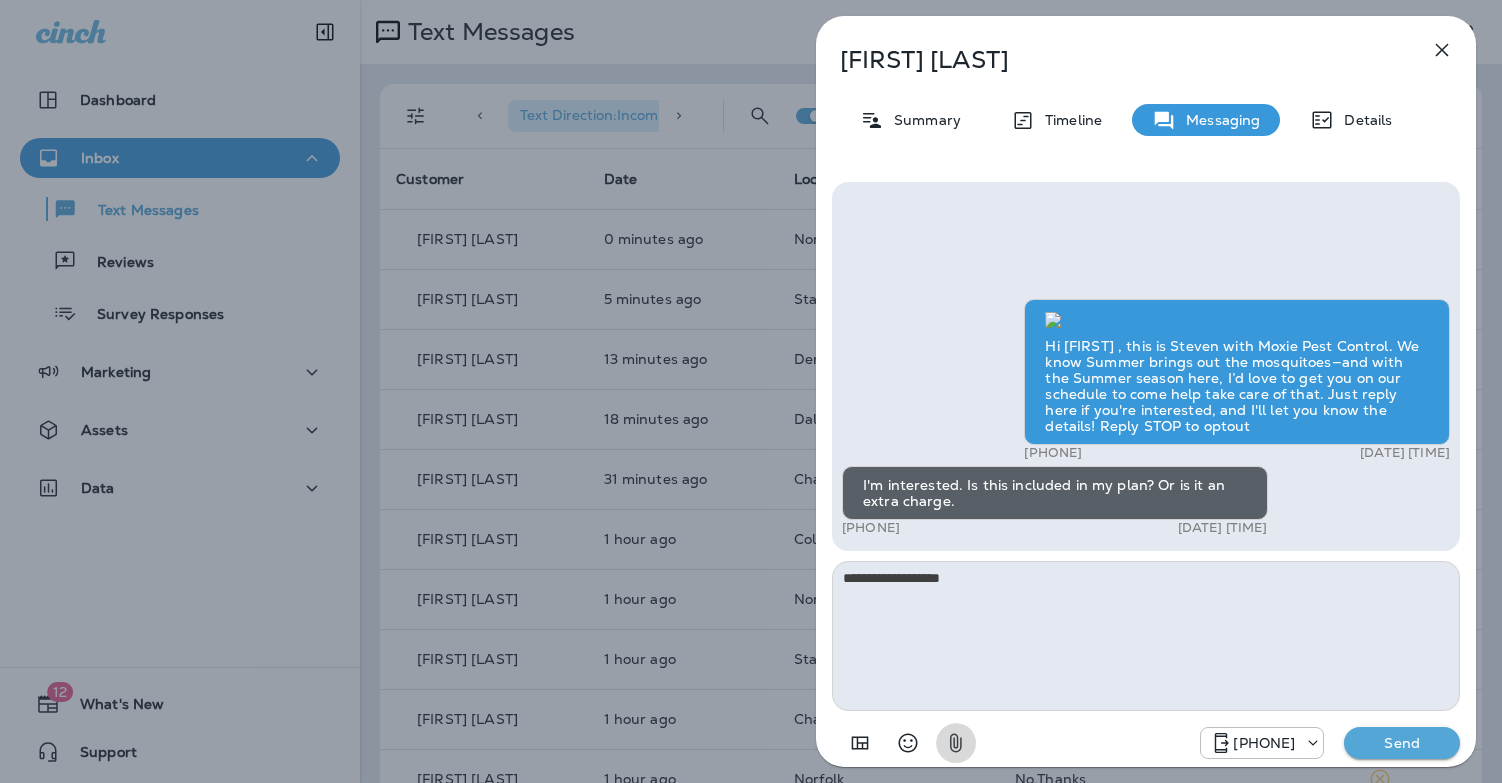 type 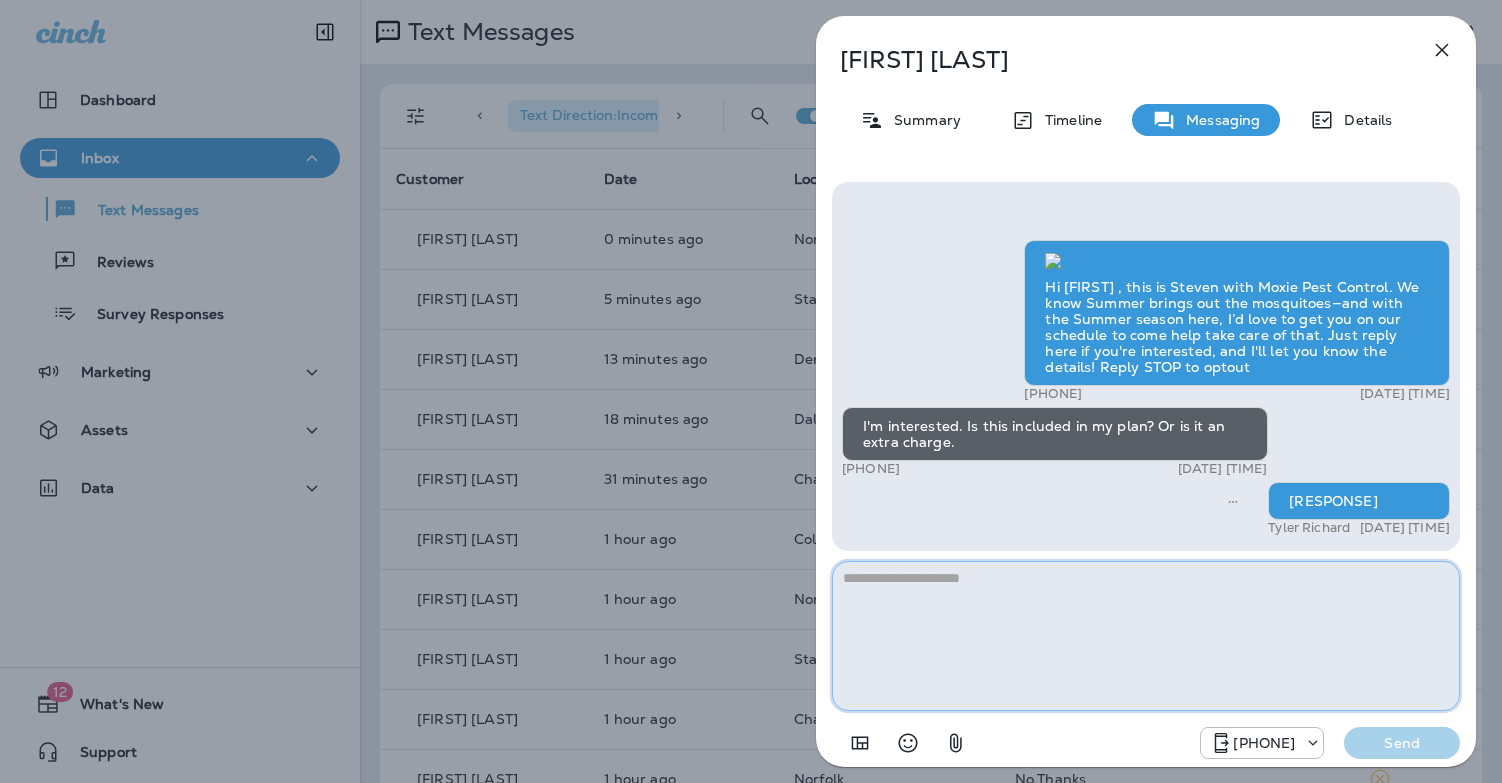 click at bounding box center (1146, 636) 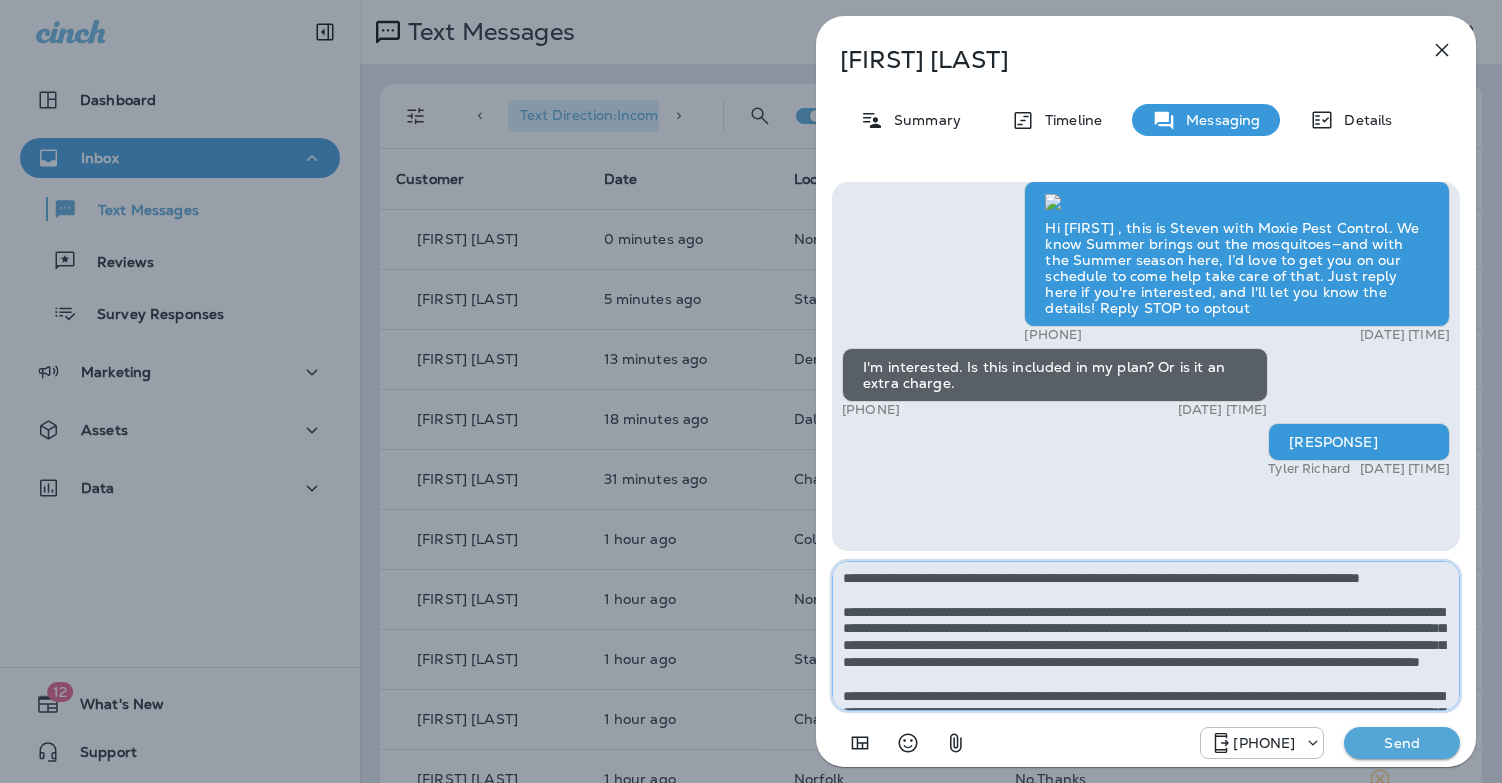 scroll, scrollTop: 112, scrollLeft: 0, axis: vertical 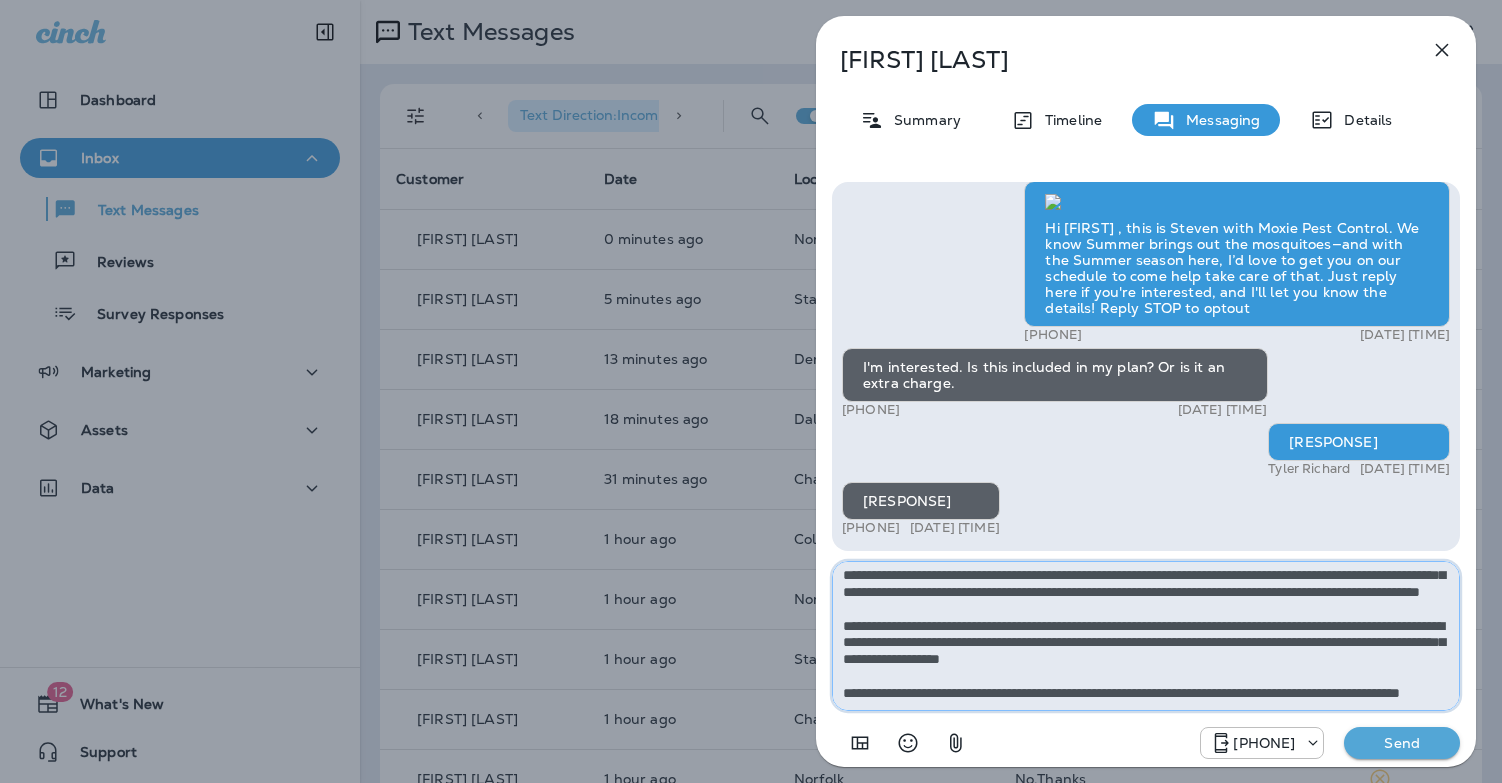 type on "**********" 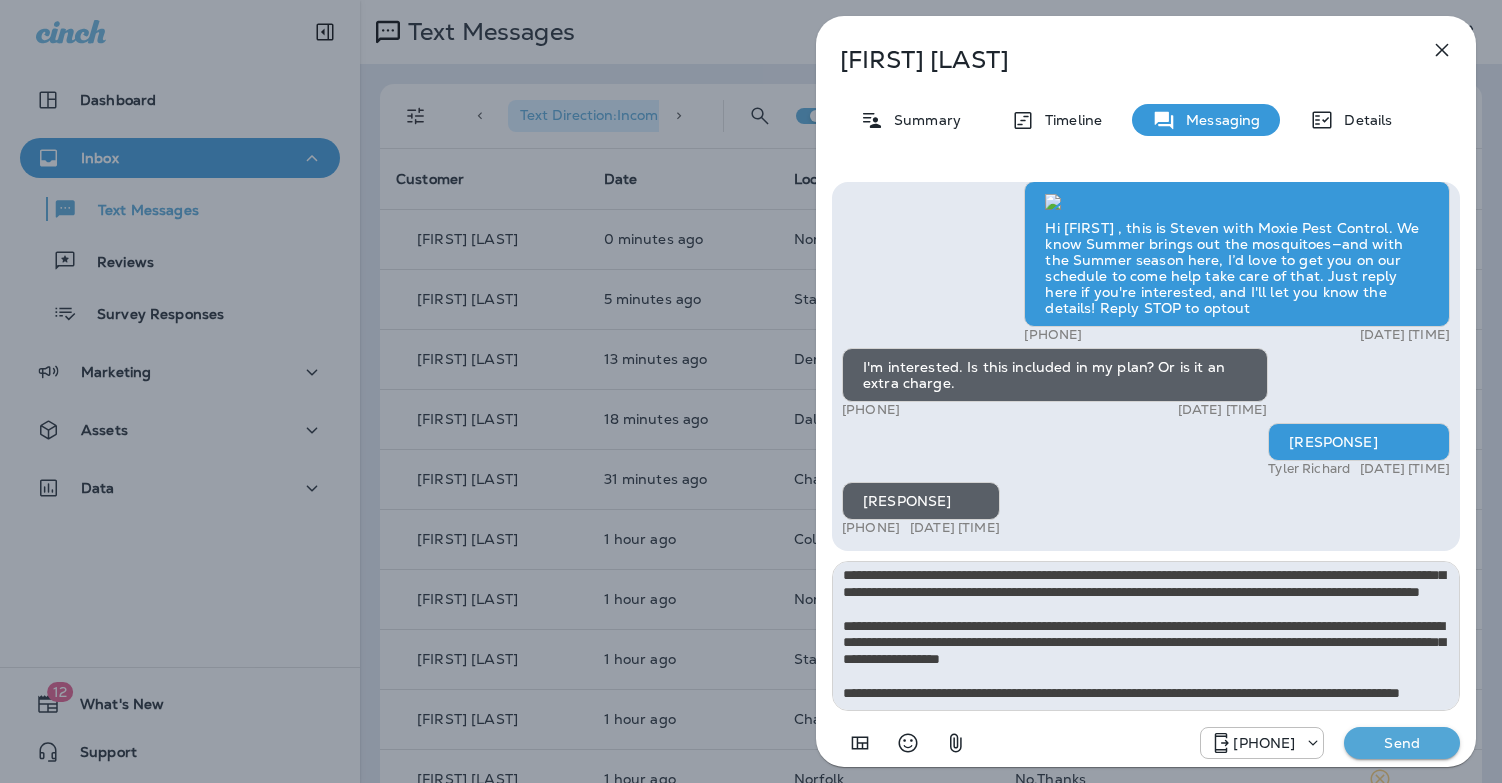 click on "Send" at bounding box center [1402, 743] 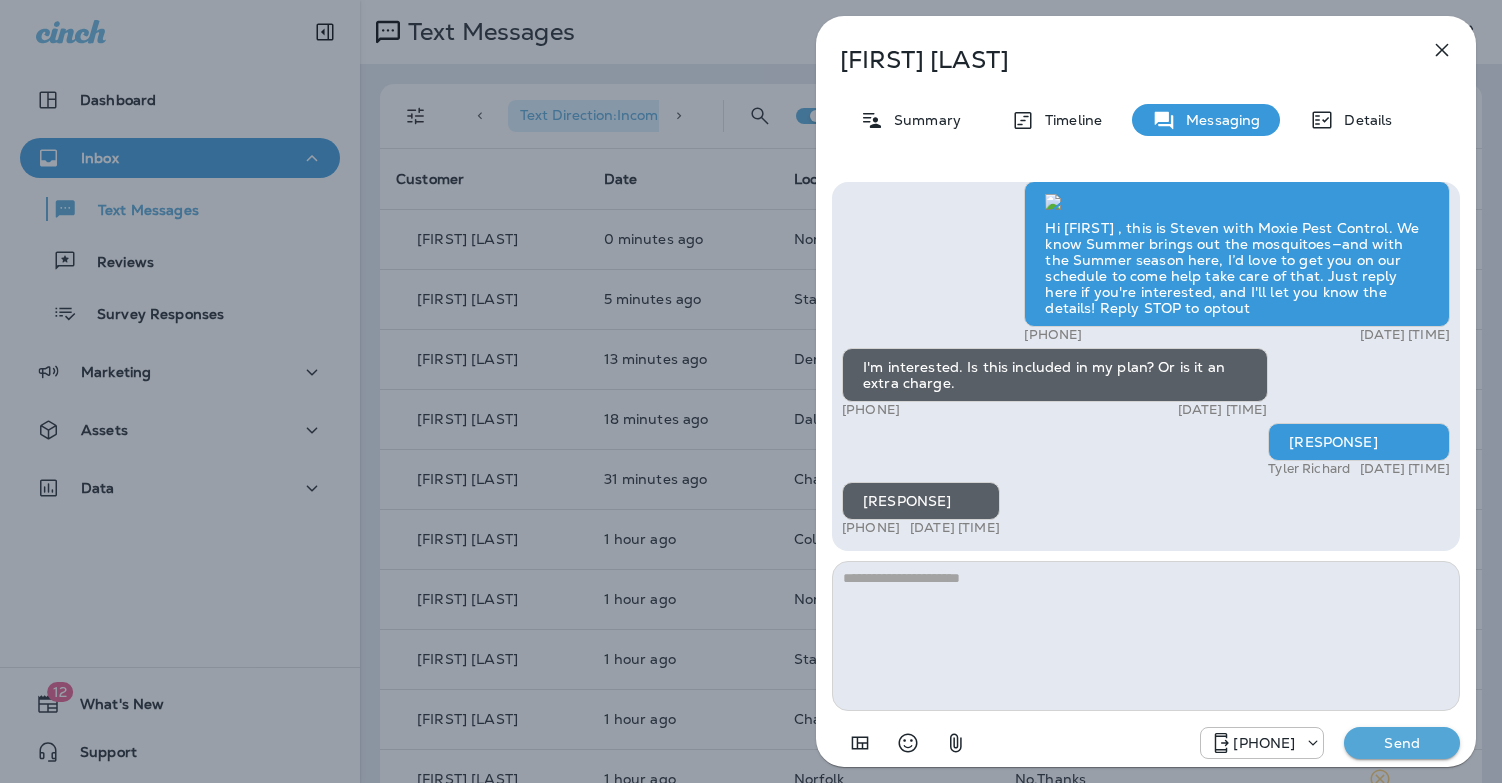 scroll, scrollTop: 0, scrollLeft: 0, axis: both 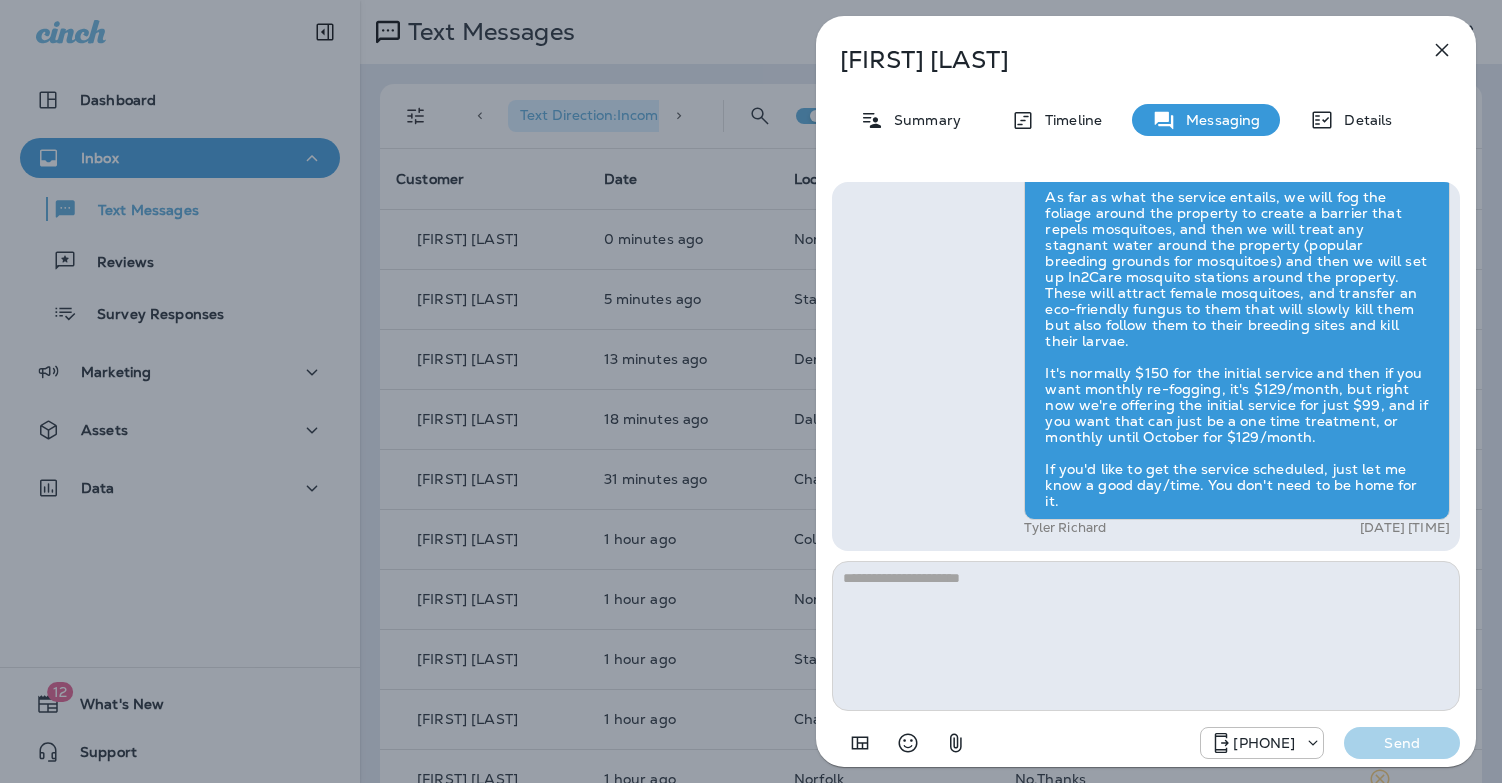 click on "Jared   Gibson Summary   Timeline   Messaging   Details   Hi Jared , this is Steven with Moxie Pest Control. We know Summer brings out the mosquitoes—and with the Summer season here, I’d love to get you on our schedule to come help take care of that. Just reply here if you're interested, and I'll let you know the details!
Reply STOP to optout +18174823792 Aug 4, 2025 1:00 PM I'm interested. Is this included in my plan? Or is it an extra charge. +1 (765) 462-8740 Aug 4, 2025 3:46 PM I can get details! Tyler Richard Aug 4, 2025 3:47 PM Okay perfect! Thank you  +1 (765) 462-8740 Aug 4, 2025 3:47 PM   Tyler Richard Aug 4, 2025 3:47 PM +18174823792 Send" at bounding box center (751, 391) 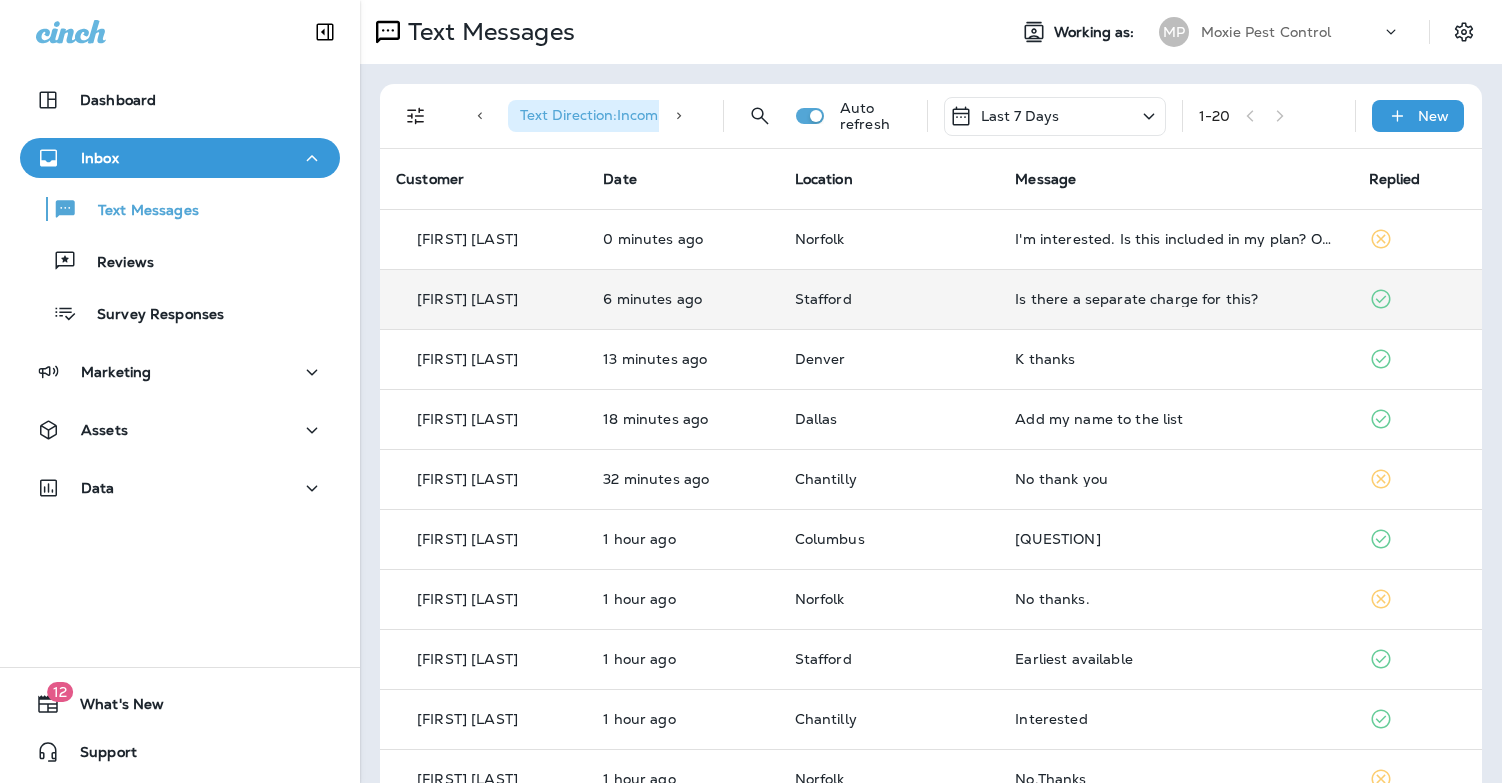 click on "Is there a separate charge for this?" at bounding box center [1175, 299] 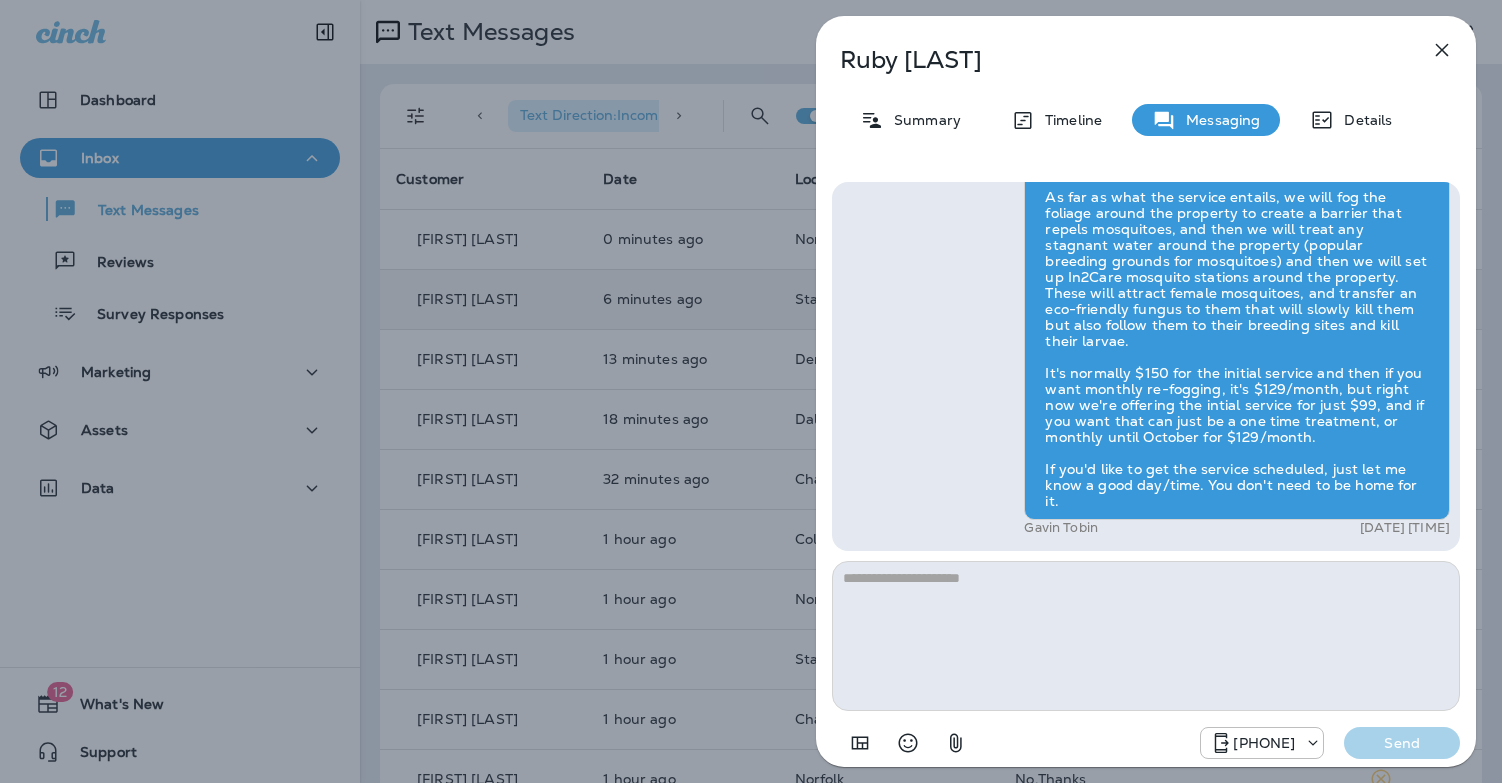 click on "Ruby   Edmondson Summary   Timeline   Messaging   Details   Hi Ruby , this is Steven with Moxie Pest Control. We know Summer brings out the mosquitoes—and with the Summer season here, I’d love to get you on our schedule to come help take care of that. Just reply here if you're interested, and I'll let you know the details!
Reply STOP to optout +18174823792 Aug 4, 2025 1:03 PM Is there a separate charge for this? +1 (571) 309-1529 Aug 4, 2025 3:41 PM Gavin Tobin Aug 4, 2025 3:44 PM +18174823792 Send" at bounding box center [751, 391] 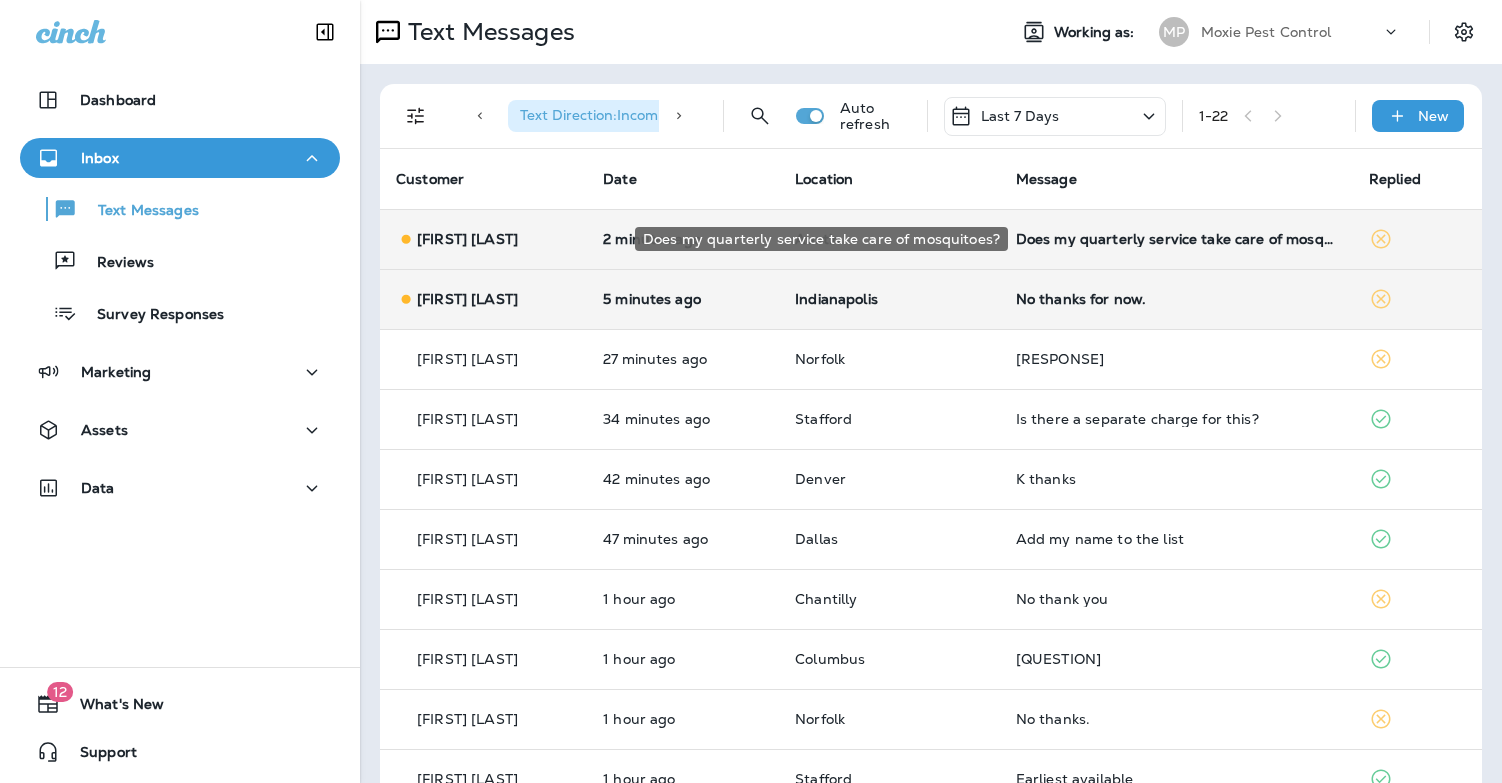 click on "Does my quarterly service take care of mosquitoes?" at bounding box center (1176, 239) 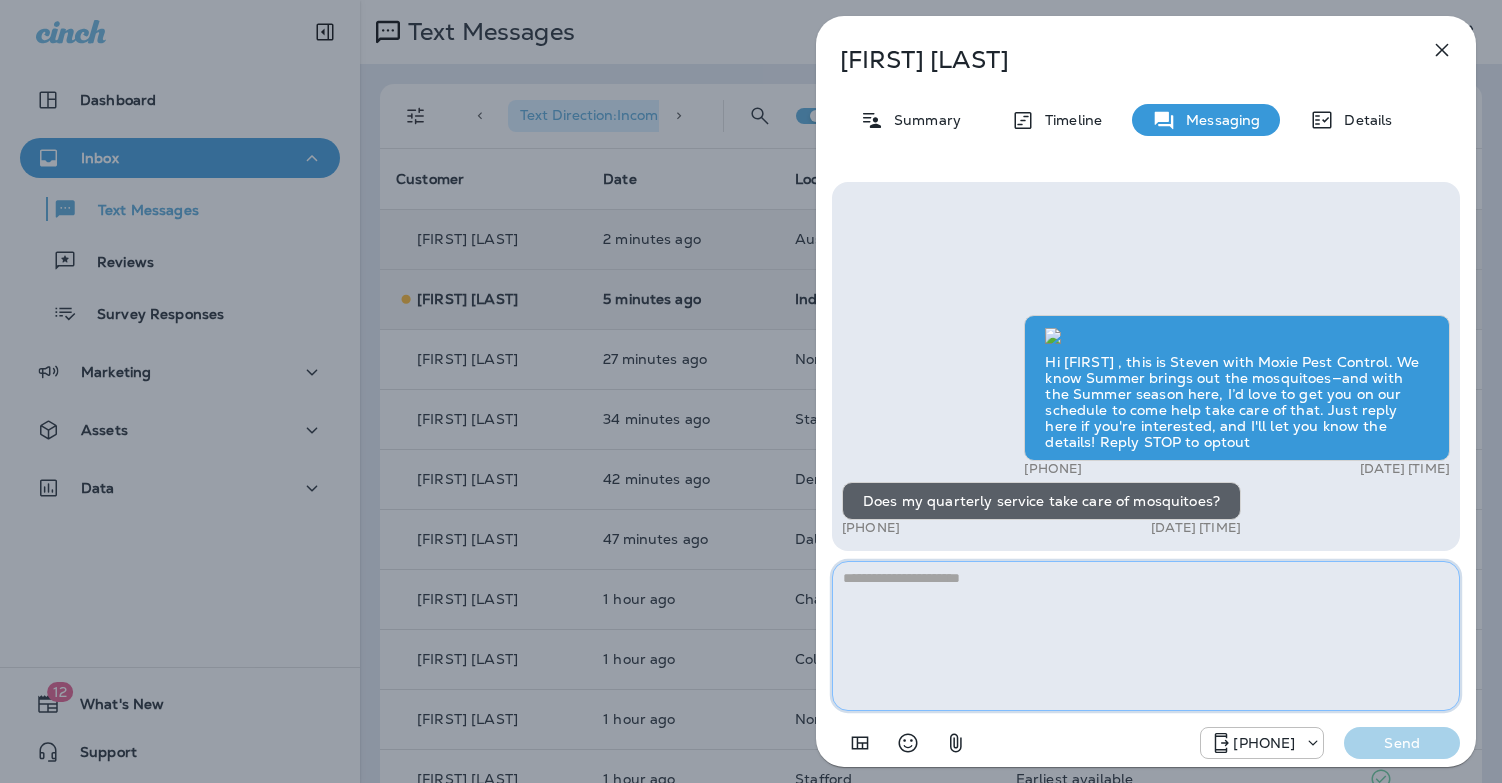 paste on "**********" 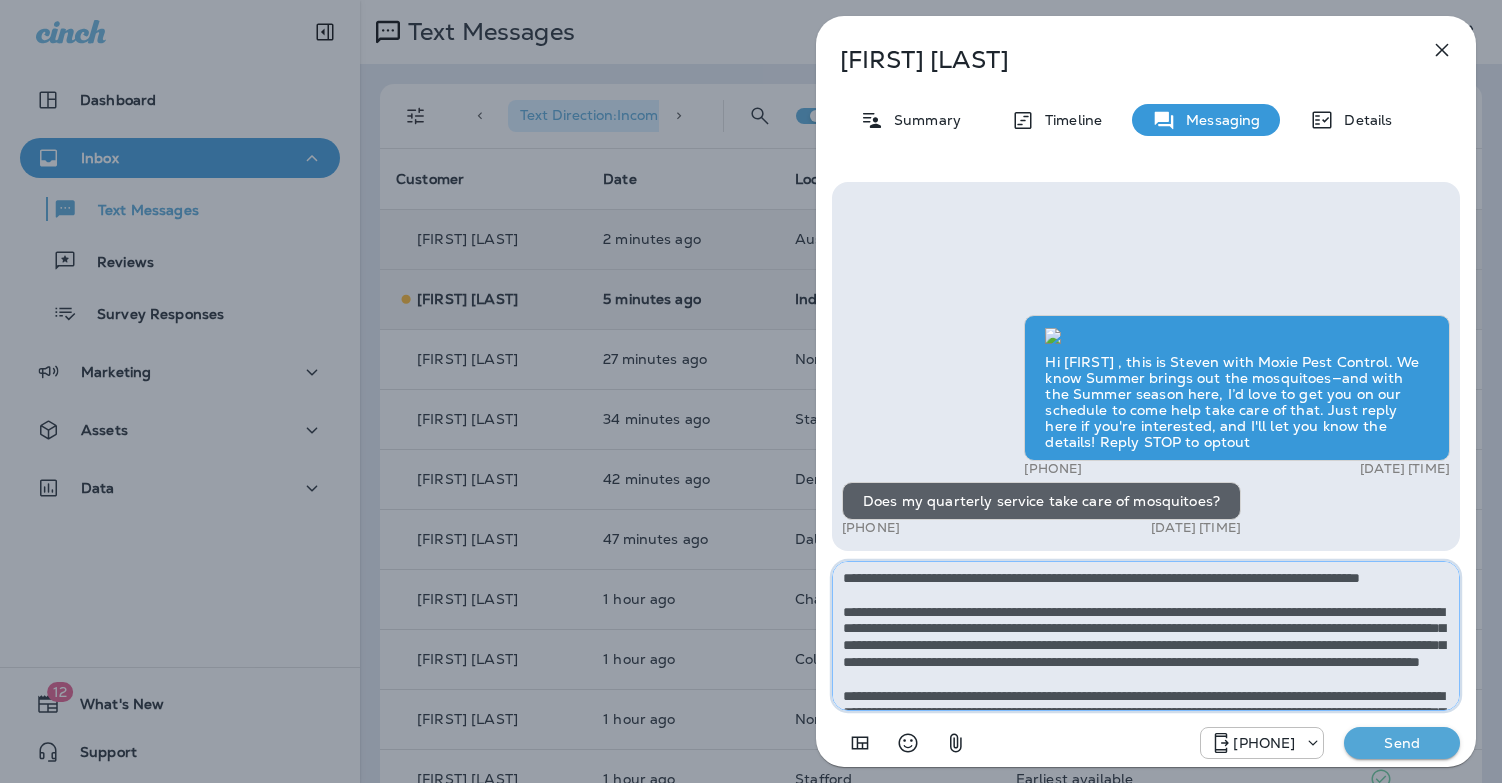 scroll, scrollTop: 112, scrollLeft: 0, axis: vertical 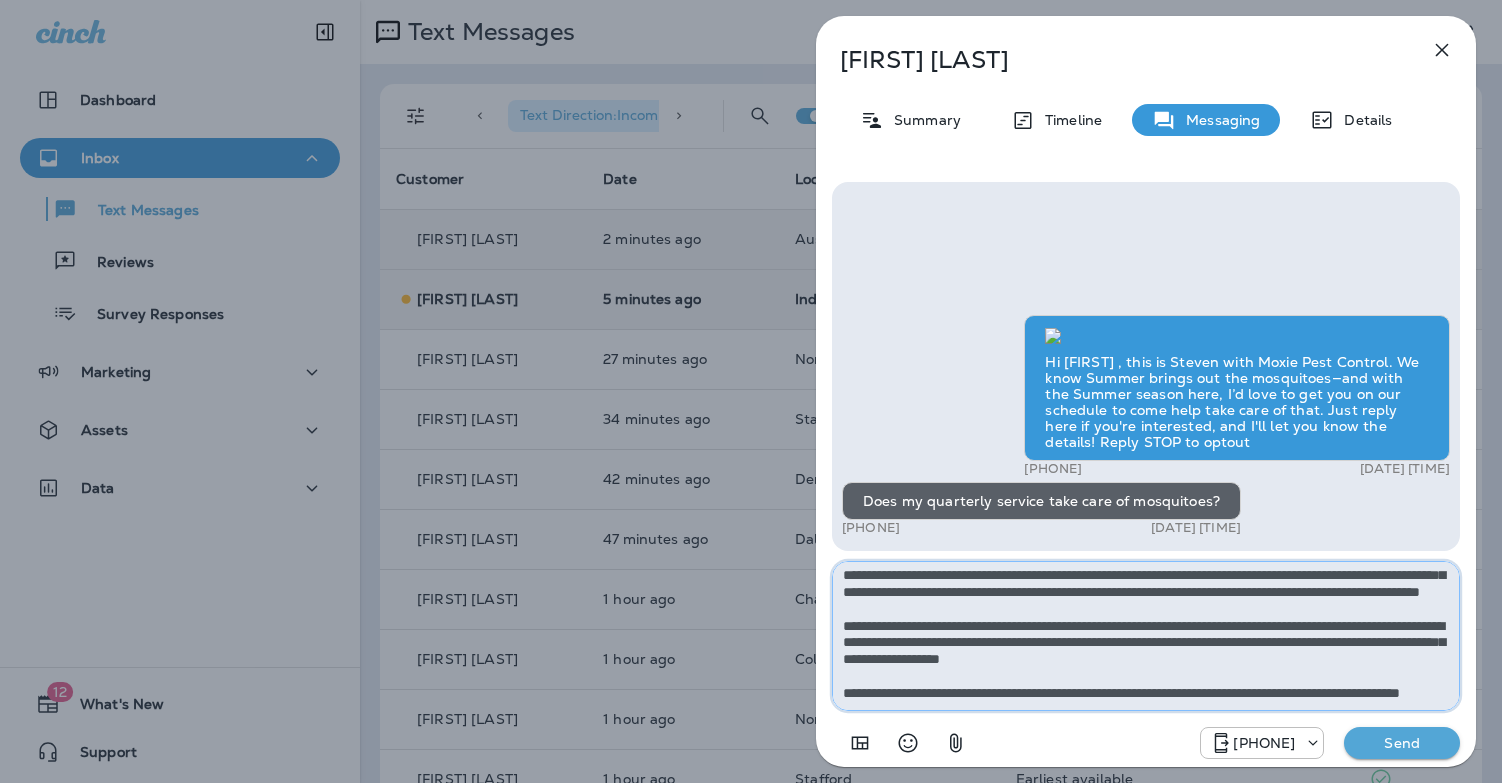 type on "**********" 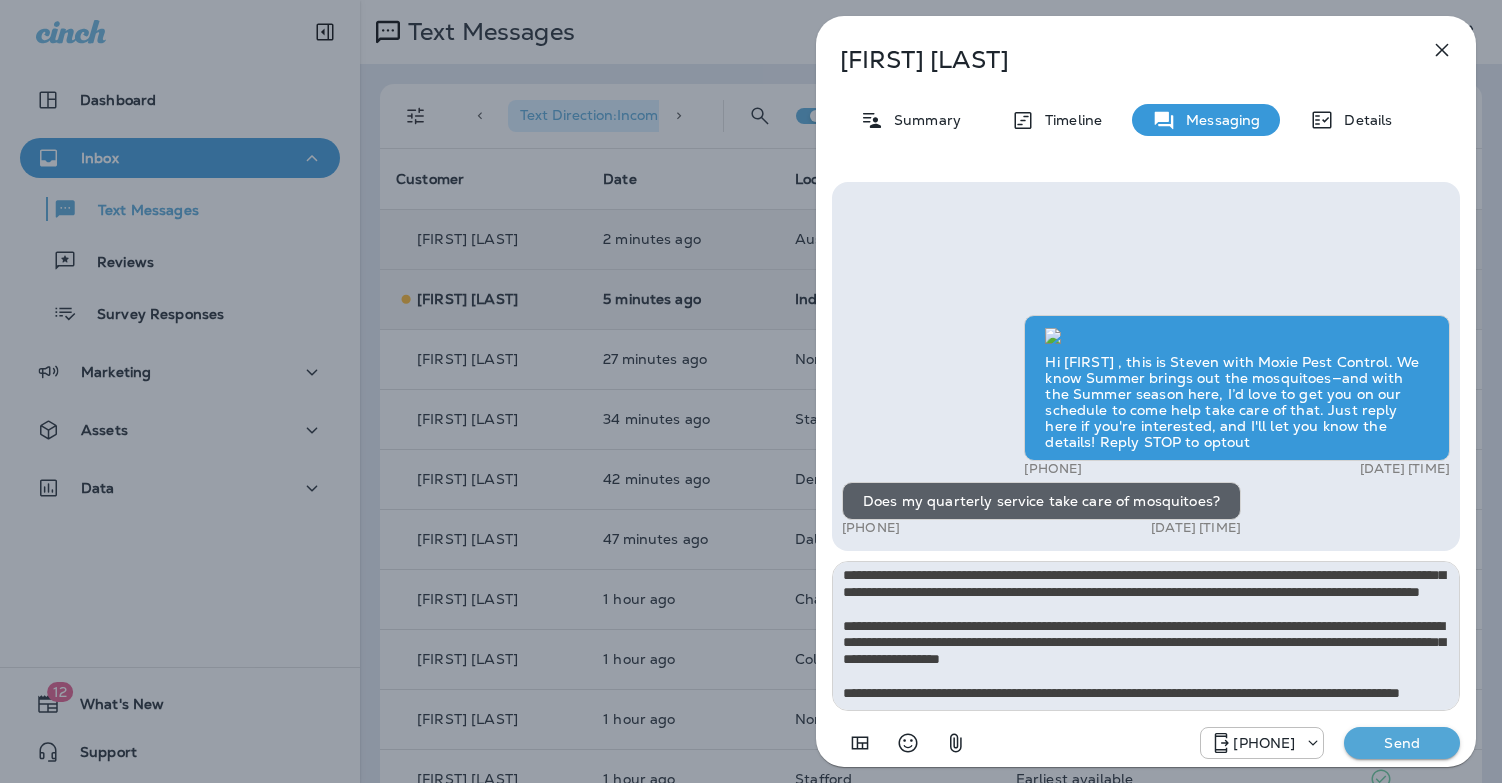 type 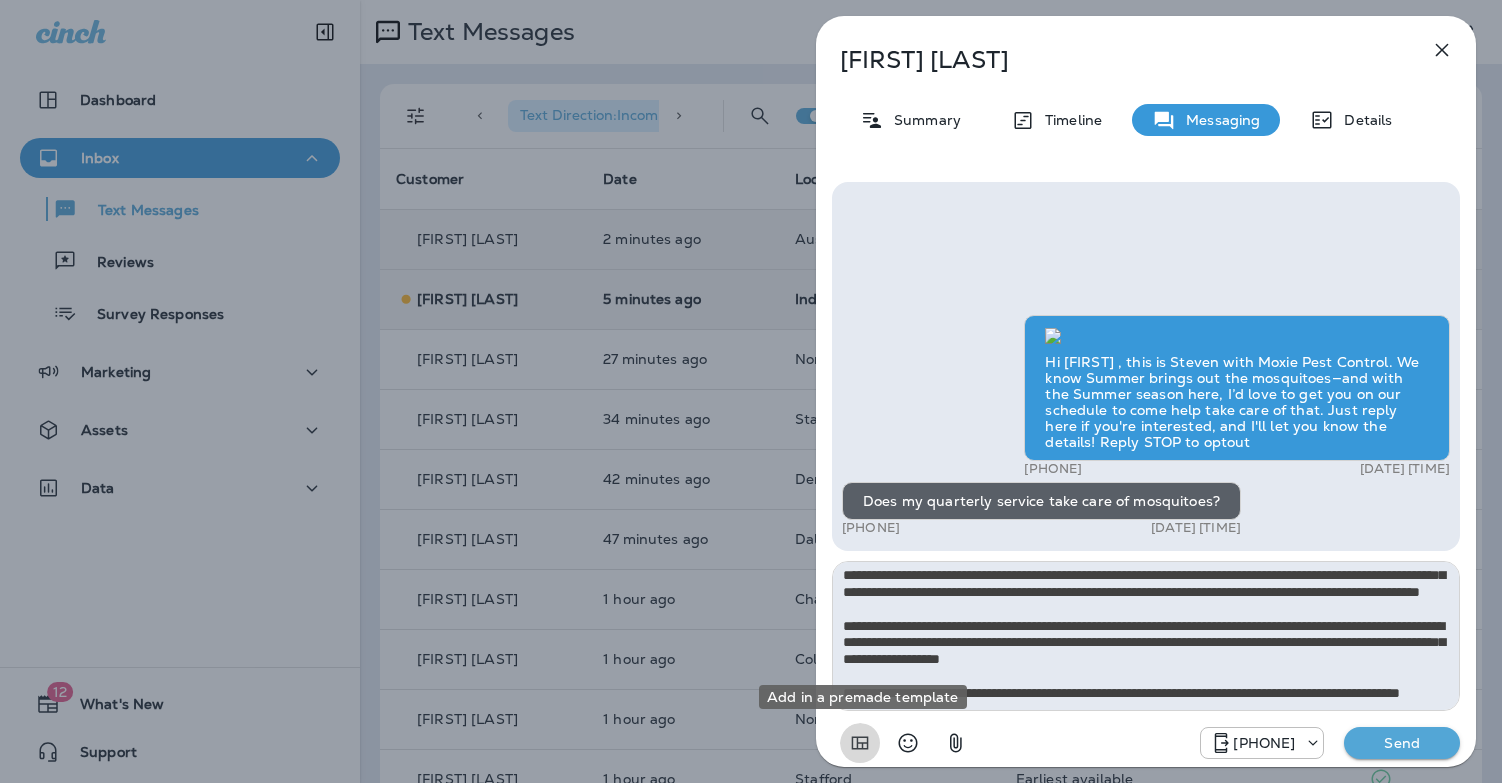 type 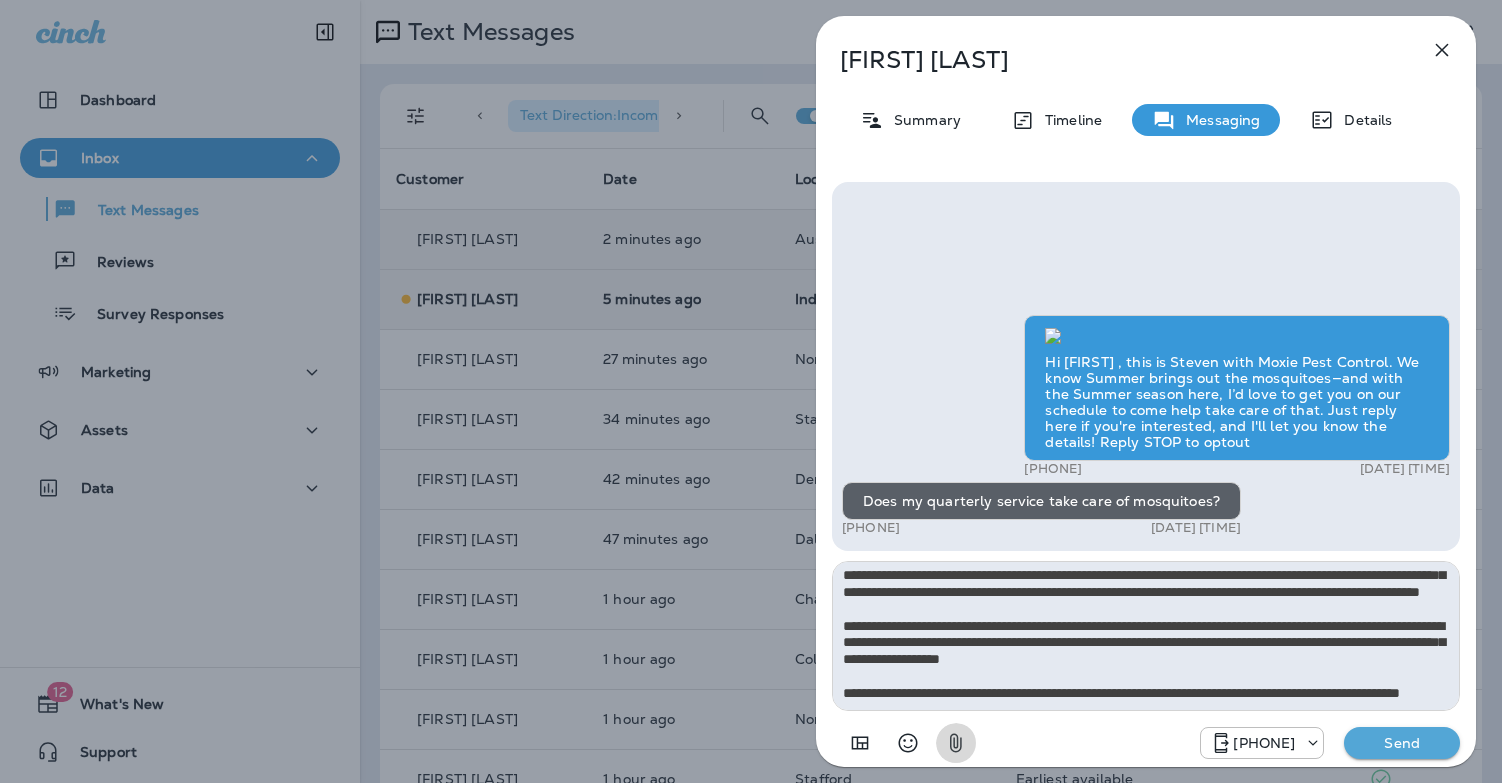 type 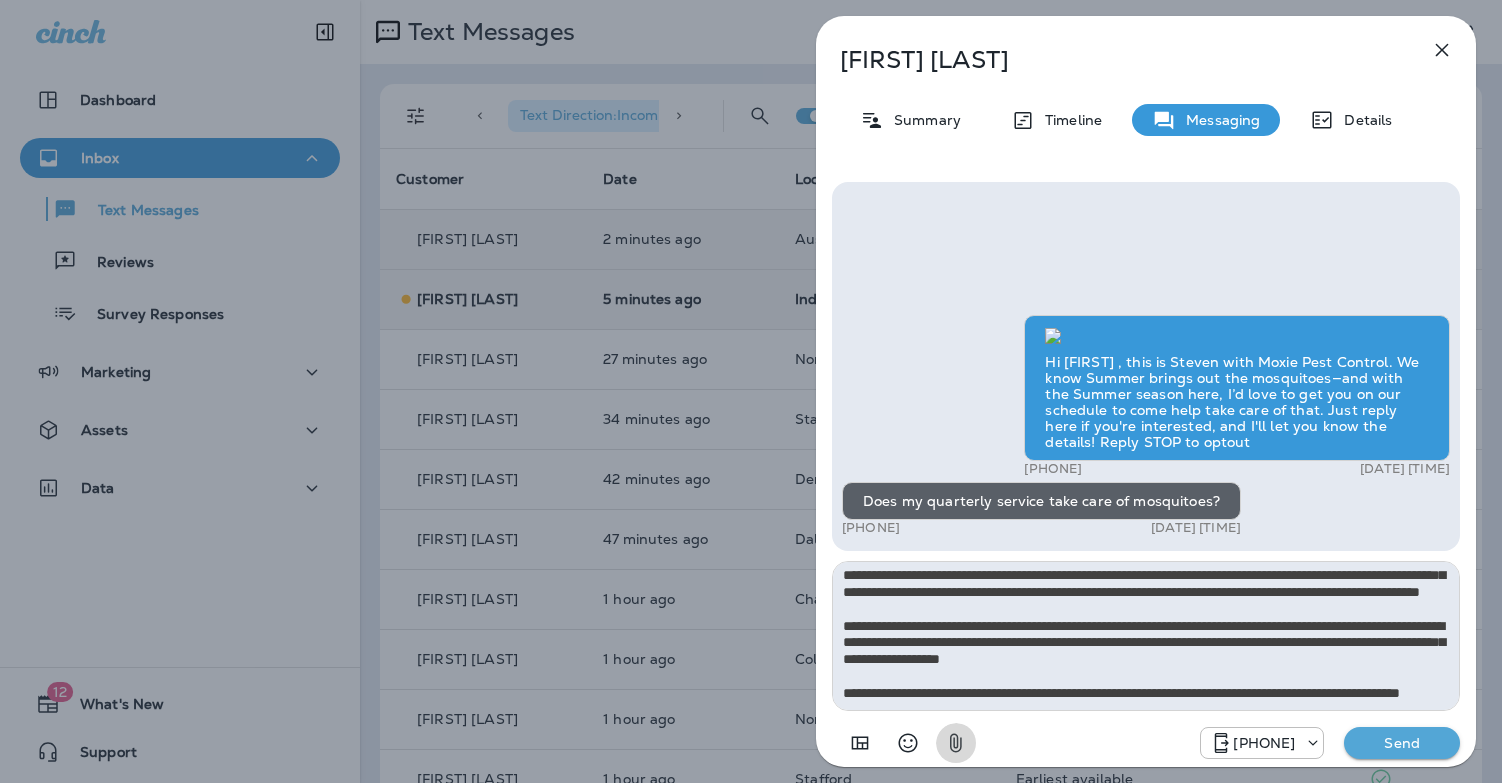 type 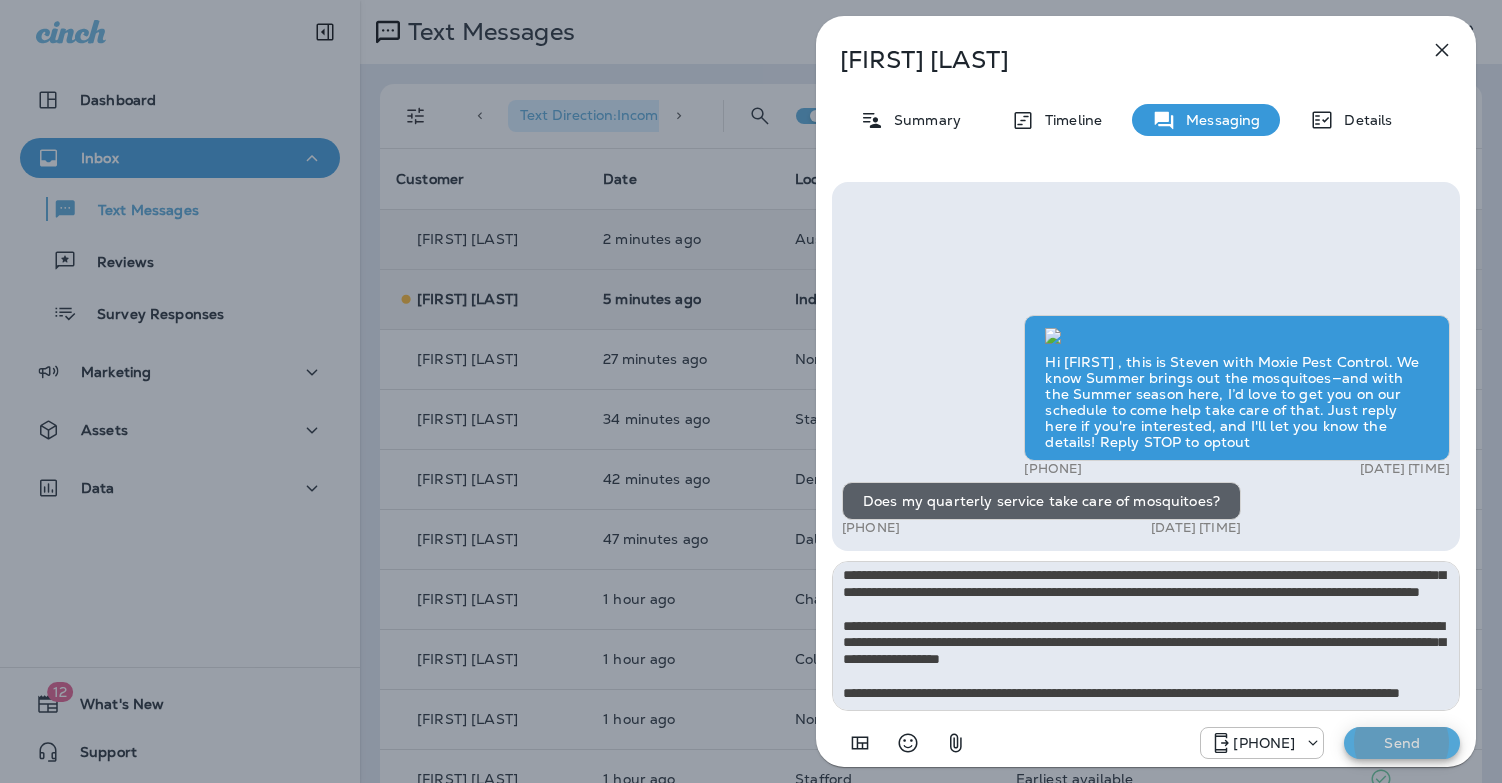 click on "Send" at bounding box center [1402, 743] 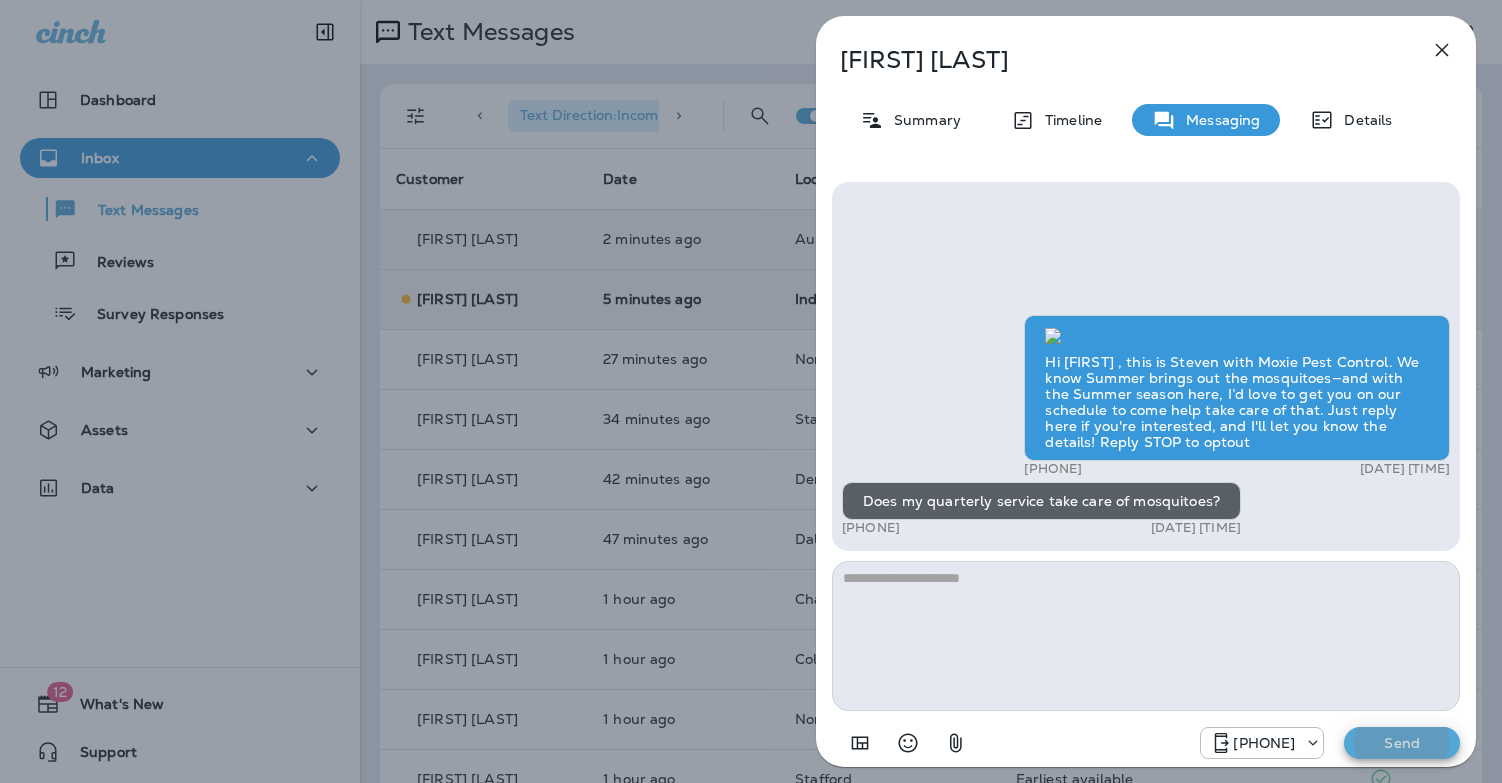 scroll, scrollTop: 0, scrollLeft: 0, axis: both 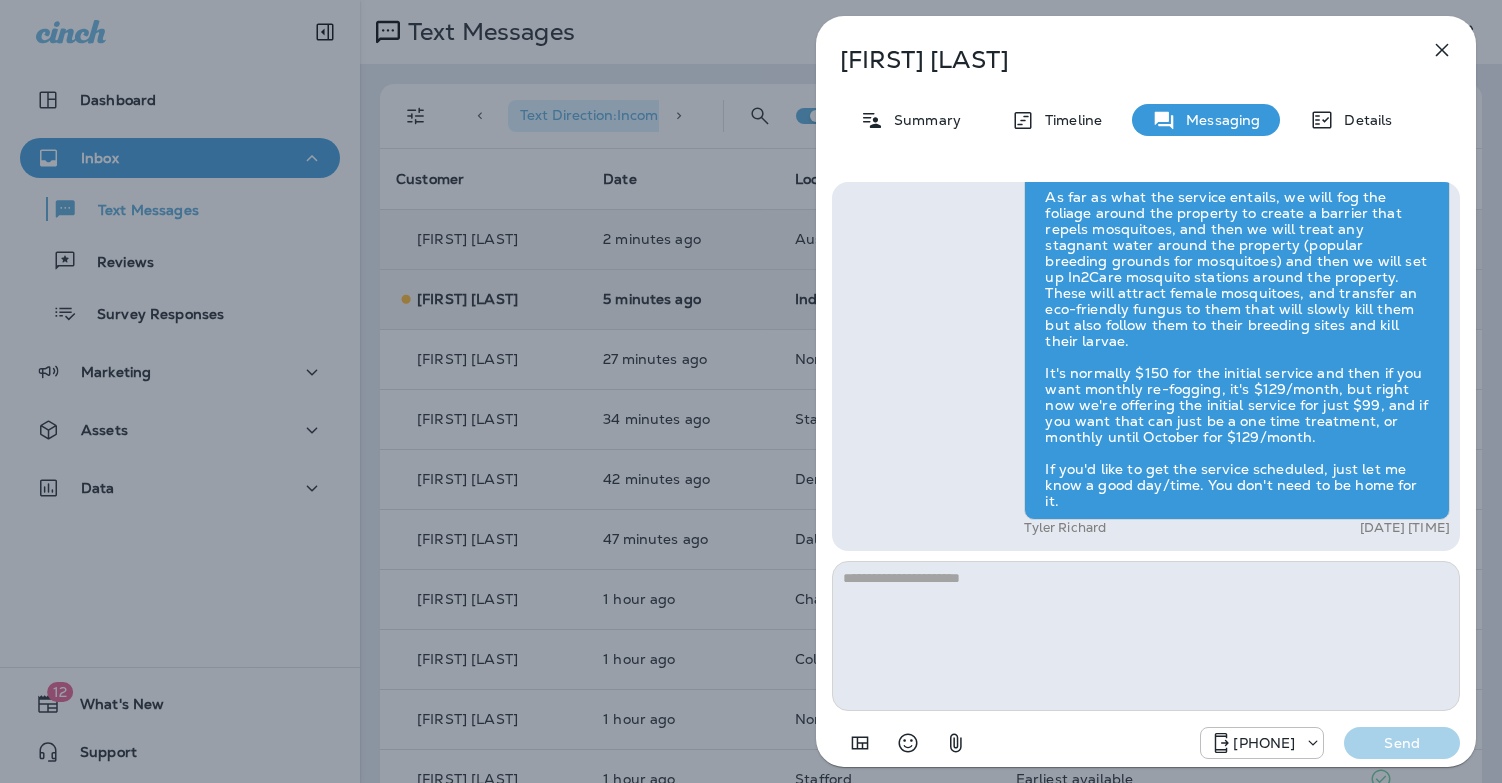 click on "John   Heitman Summary   Timeline   Messaging   Details   Hi John , this is Steven with Moxie Pest Control. We know Summer brings out the mosquitoes—and with the Summer season here, I’d love to get you on our schedule to come help take care of that. Just reply here if you're interested, and I'll let you know the details!
Reply STOP to optout +18174823792 Aug 4, 2025 1:03 PM Does my quarterly service take care of mosquitoes? +1 (908) 500-6627 Aug 4, 2025 4:13 PM   Tyler Richard Aug 4, 2025 4:16 PM +18174823792 Send" at bounding box center (751, 391) 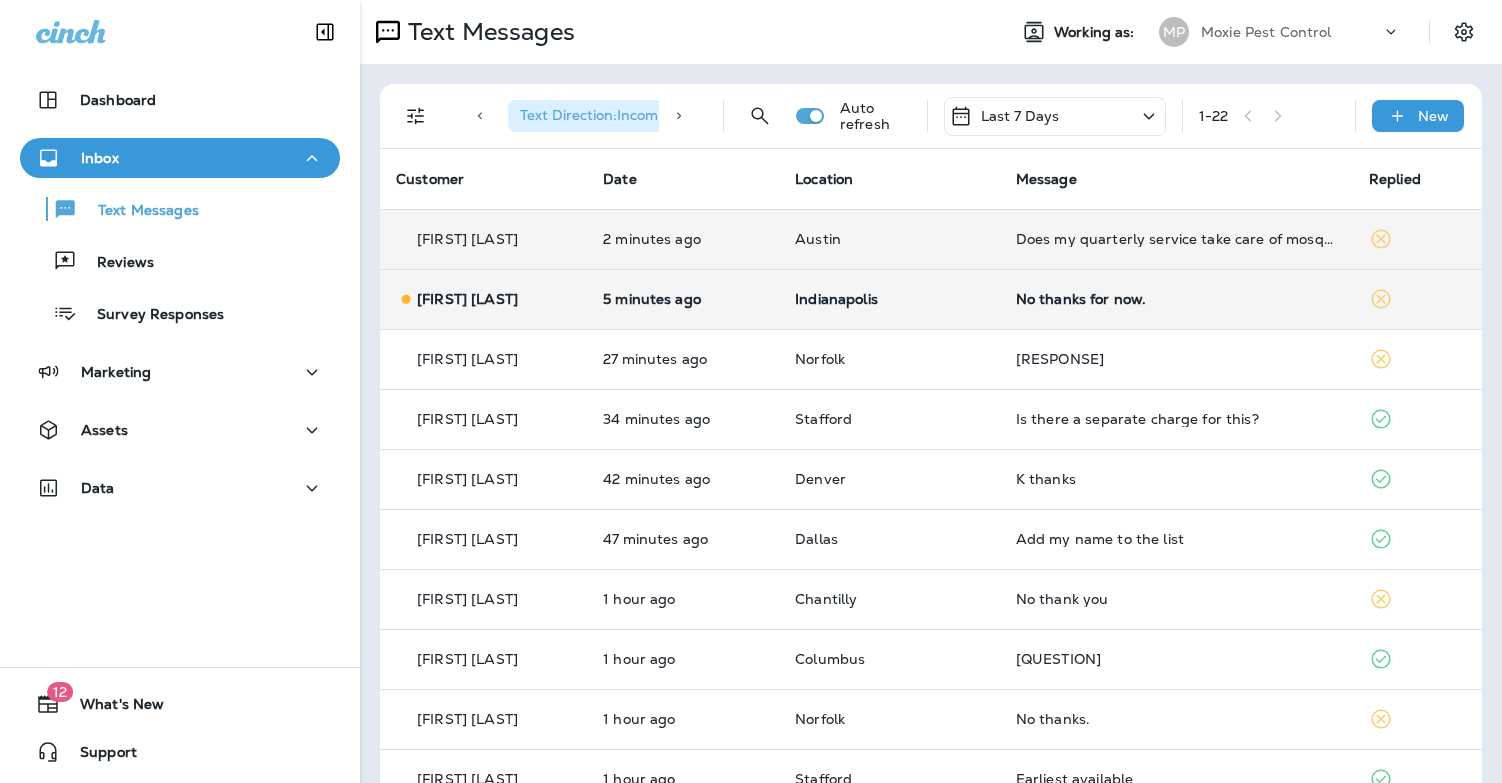 click on "No thanks for now." at bounding box center (1176, 299) 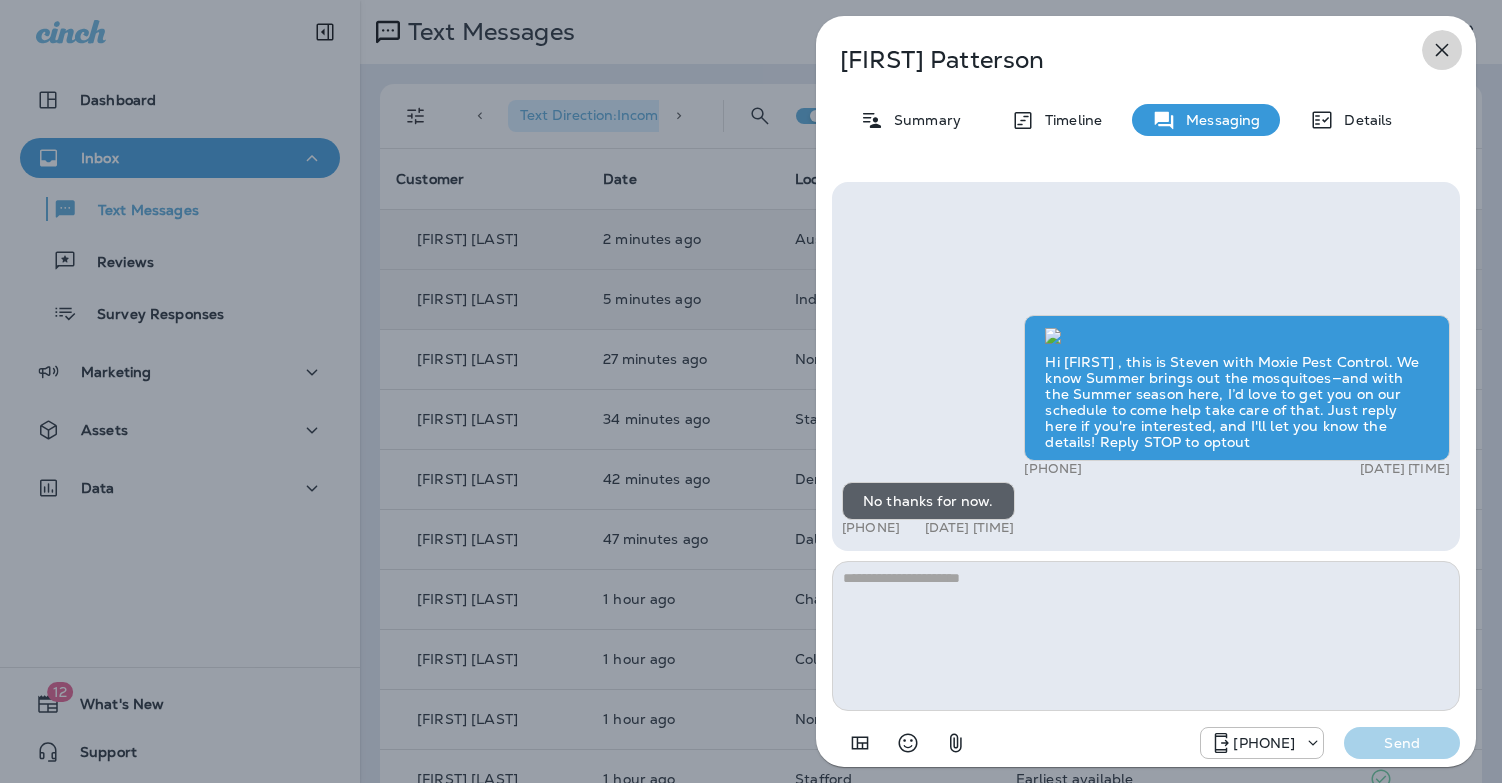 click at bounding box center (1442, 50) 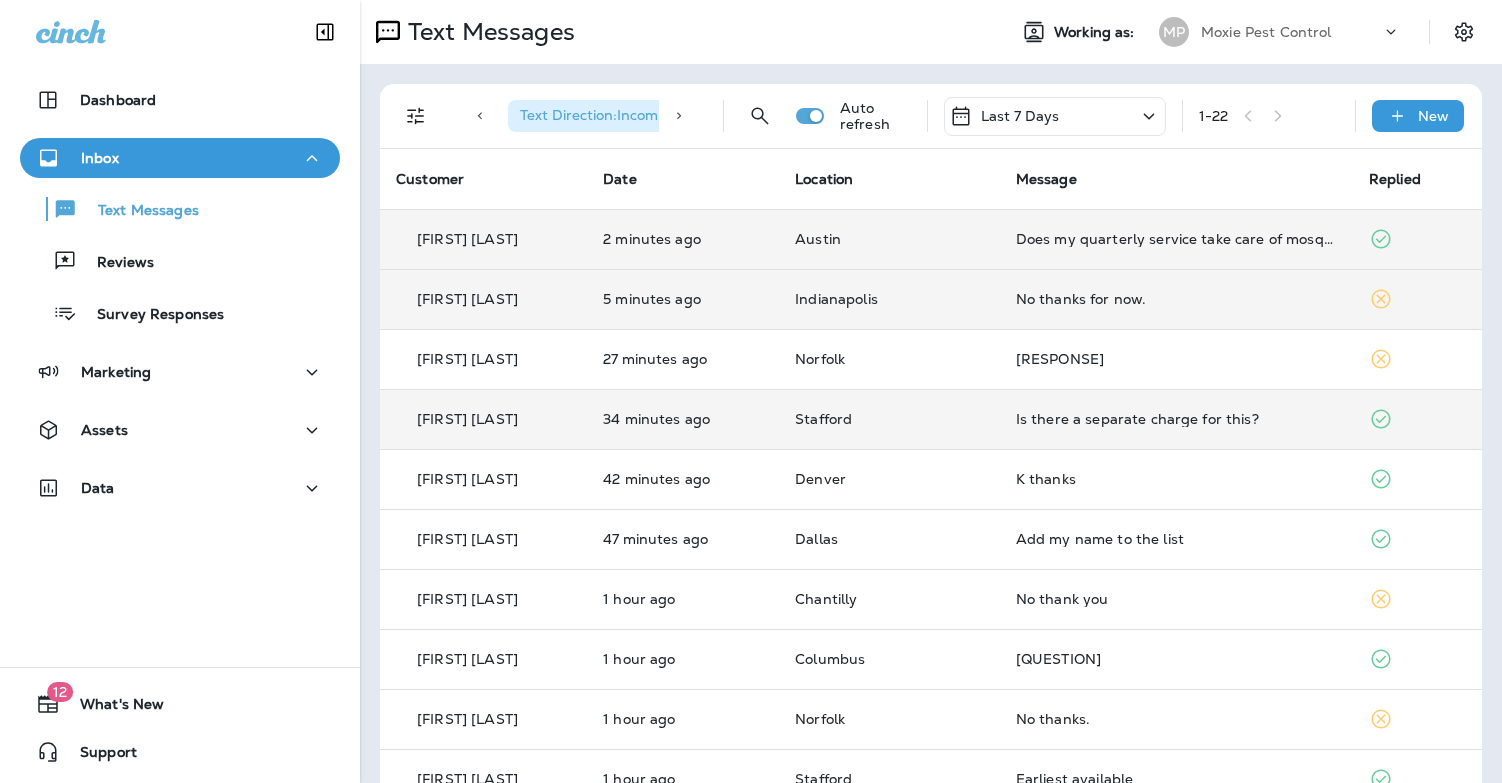 click on "Is there a separate charge for this?" at bounding box center [1176, 419] 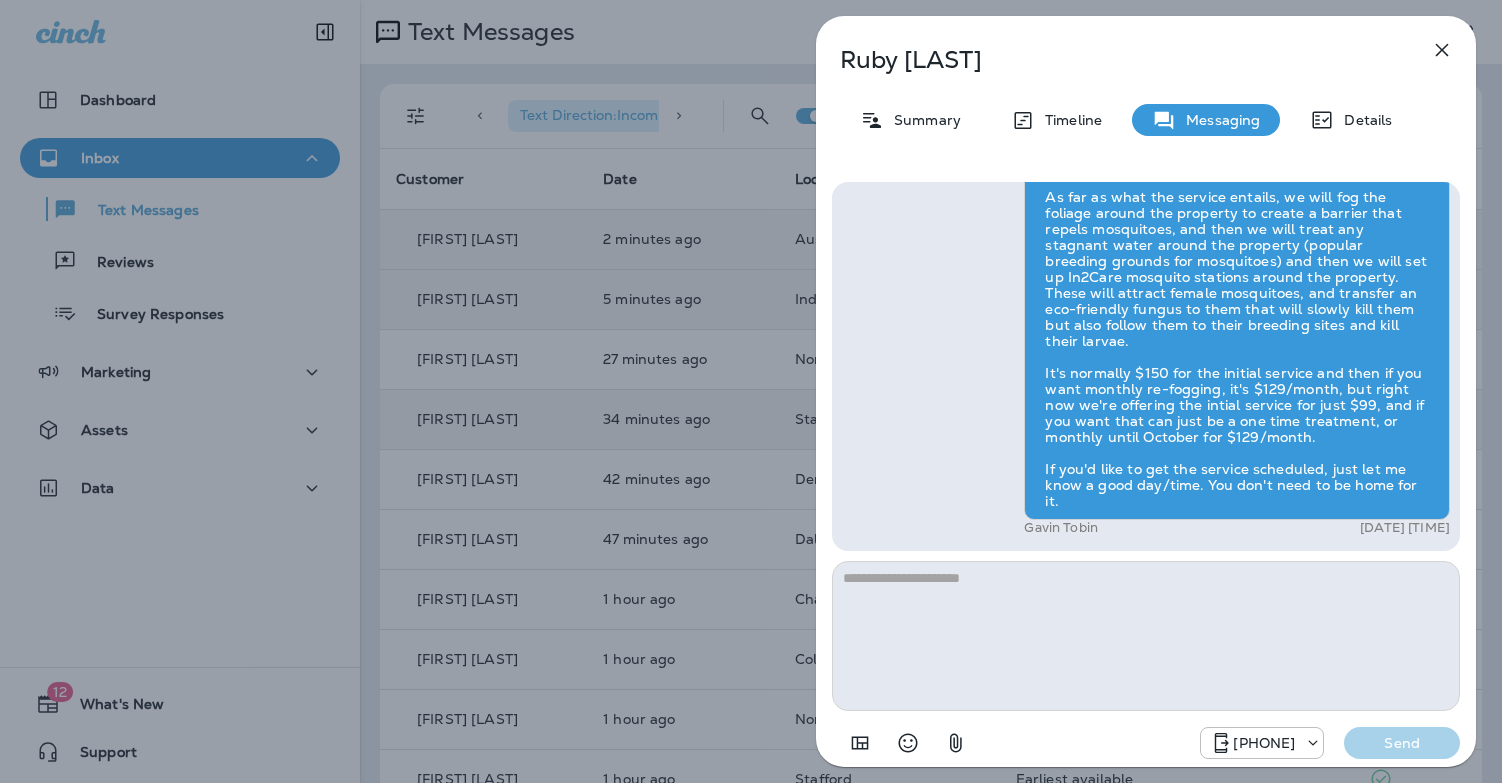 click 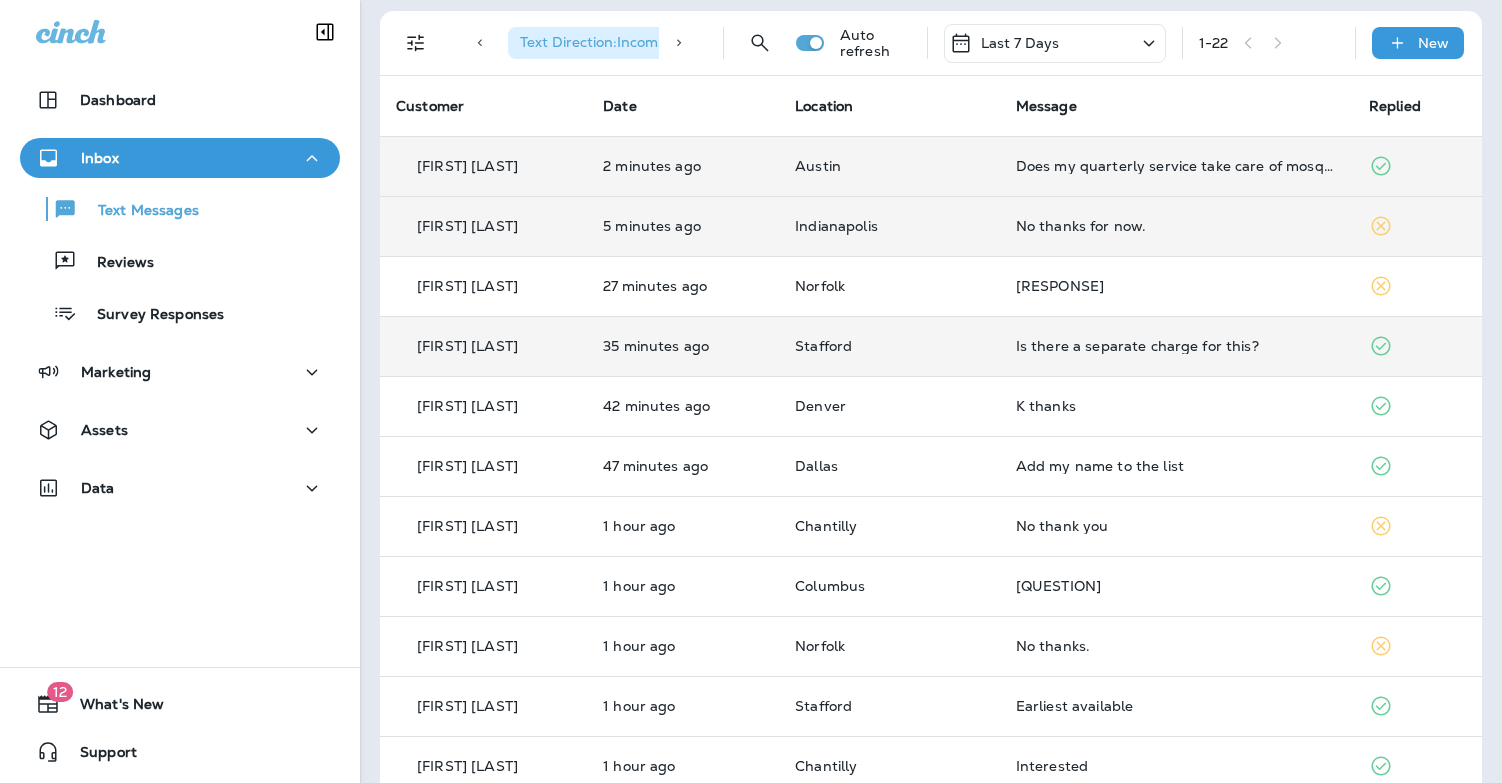 scroll, scrollTop: 0, scrollLeft: 0, axis: both 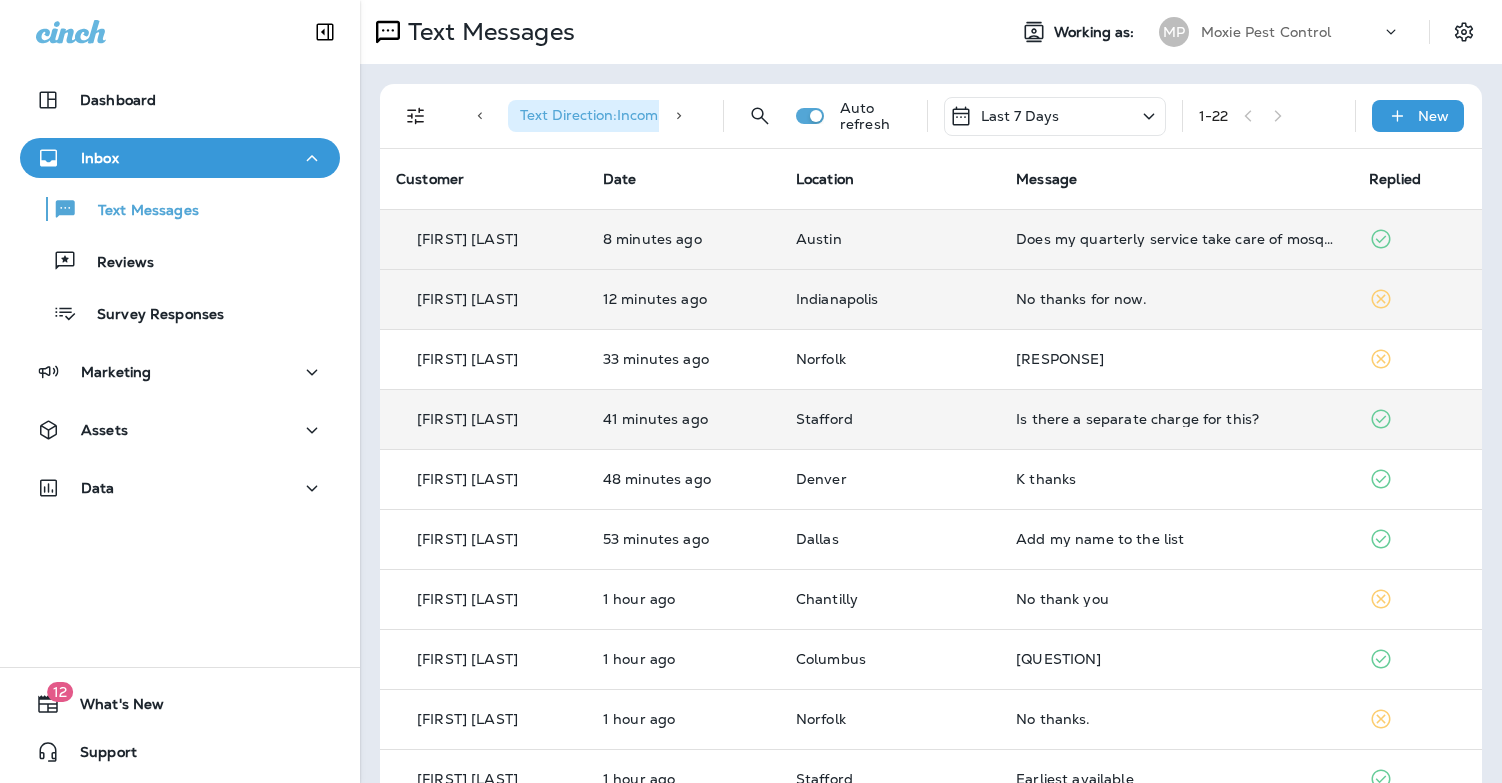 click on "Does my quarterly service take care of mosquitoes?" at bounding box center (1176, 239) 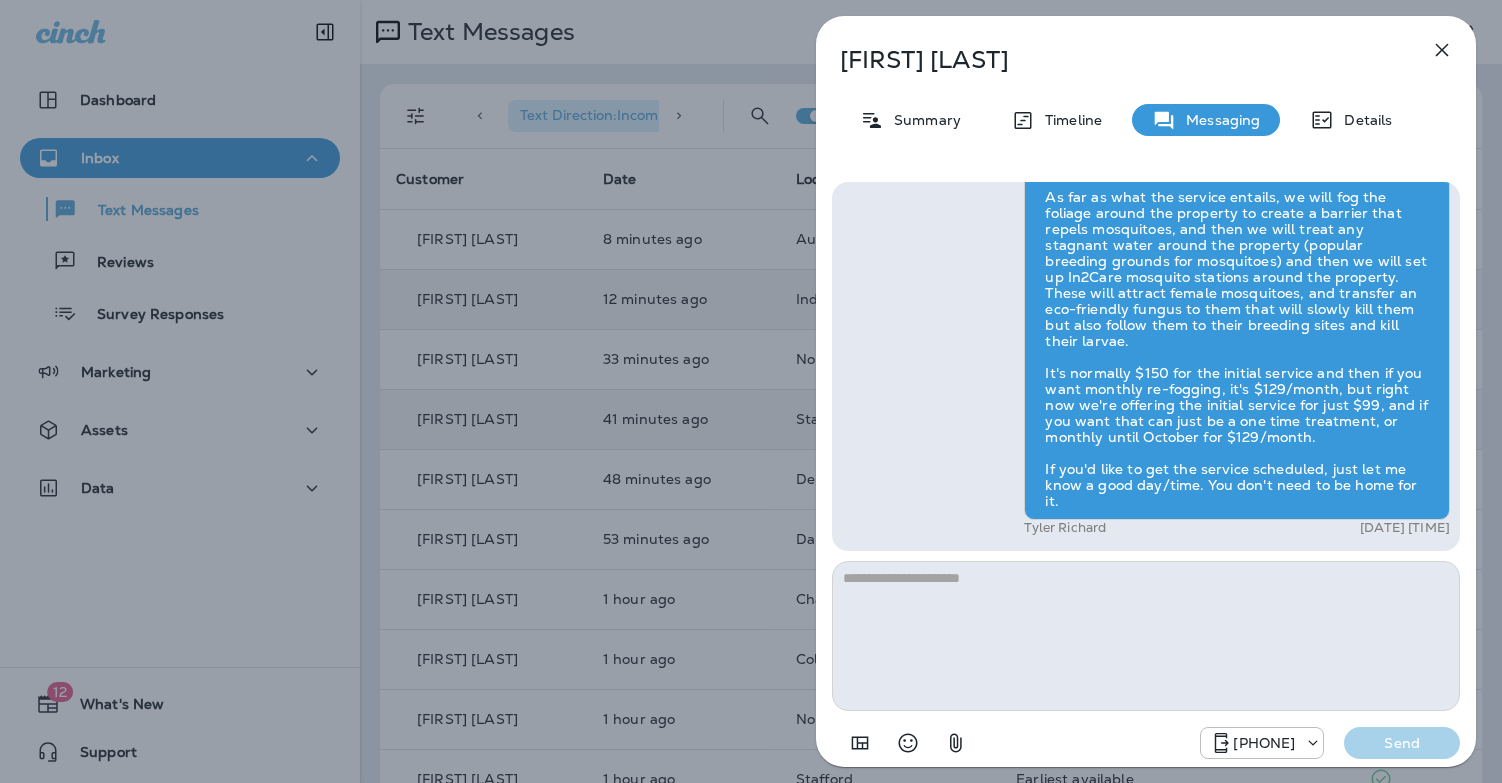 click on "John   Heitman Summary   Timeline   Messaging   Details   Hi John , this is Steven with Moxie Pest Control. We know Summer brings out the mosquitoes—and with the Summer season here, I’d love to get you on our schedule to come help take care of that. Just reply here if you're interested, and I'll let you know the details!
Reply STOP to optout +18174823792 Aug 4, 2025 1:03 PM Does my quarterly service take care of mosquitoes? +1 (908) 500-6627 Aug 4, 2025 4:13 PM Tyler Richard Aug 4, 2025 4:16 PM +18174823792 Send" at bounding box center (751, 391) 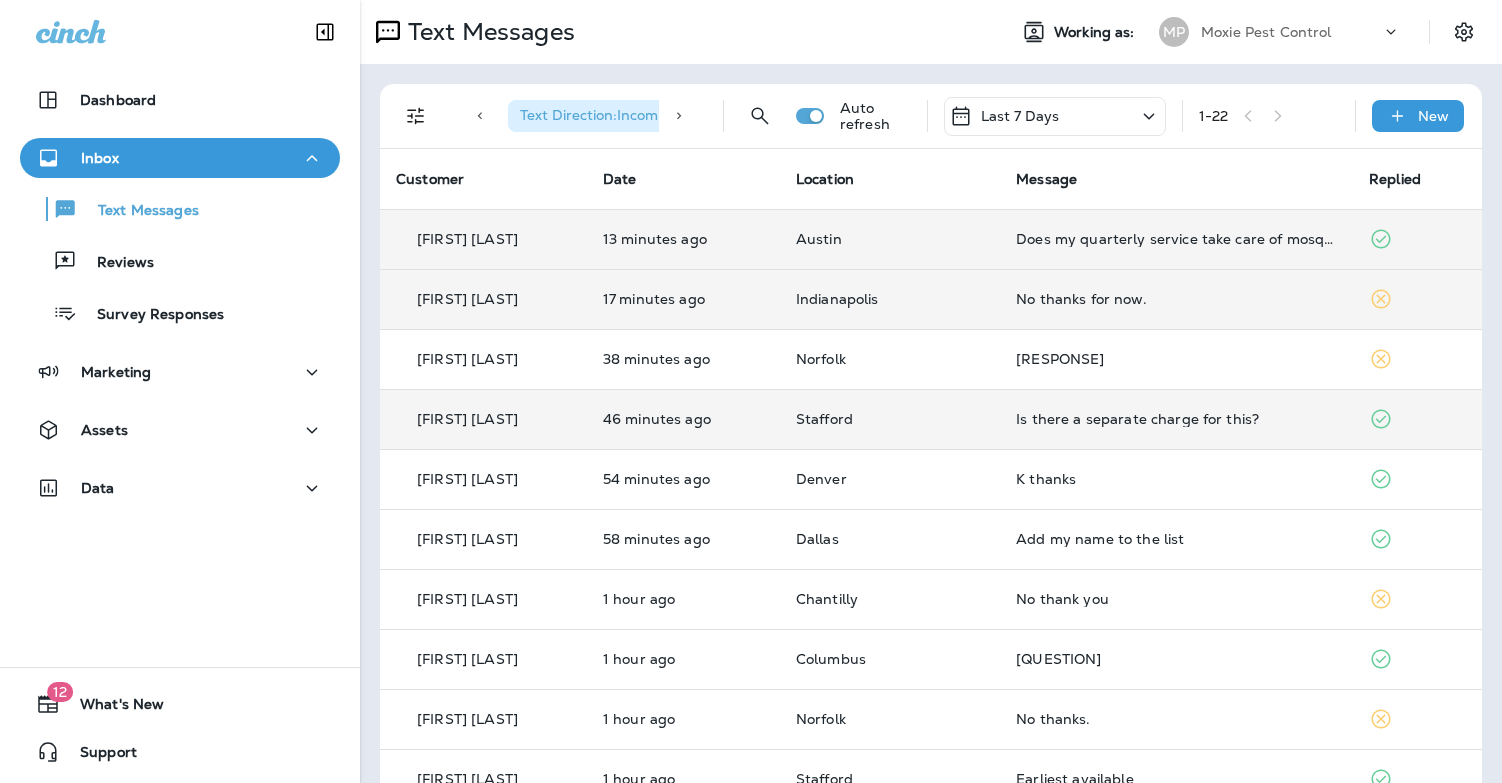 click on "Does my quarterly service take care of mosquitoes?" at bounding box center (1176, 239) 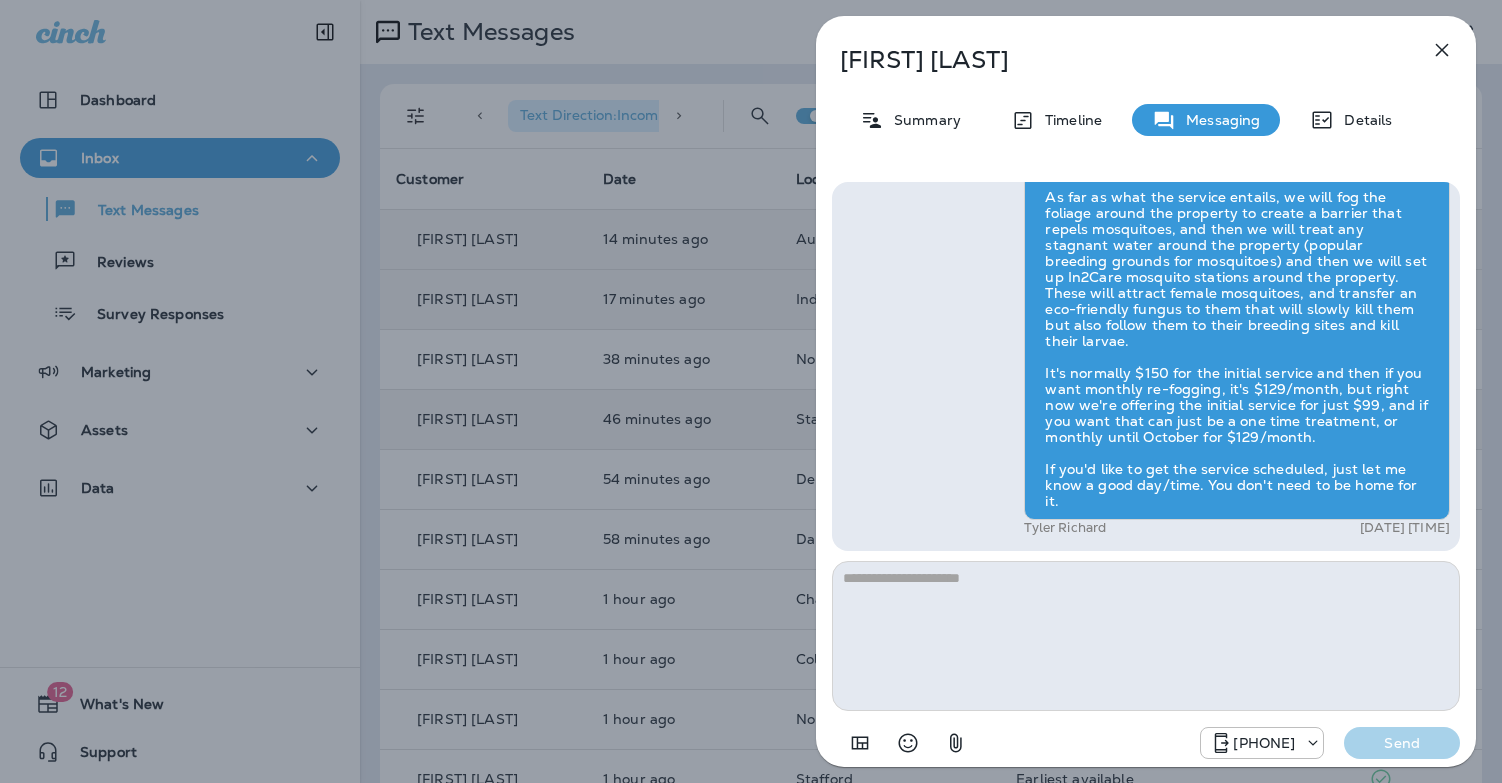 click on "John   Heitman Summary   Timeline   Messaging   Details   Hi John , this is Steven with Moxie Pest Control. We know Summer brings out the mosquitoes—and with the Summer season here, I’d love to get you on our schedule to come help take care of that. Just reply here if you're interested, and I'll let you know the details!
Reply STOP to optout +18174823792 Aug 4, 2025 1:03 PM Does my quarterly service take care of mosquitoes? +1 (908) 500-6627 Aug 4, 2025 4:13 PM Tyler Richard Aug 4, 2025 4:16 PM +18174823792 Send" at bounding box center [751, 391] 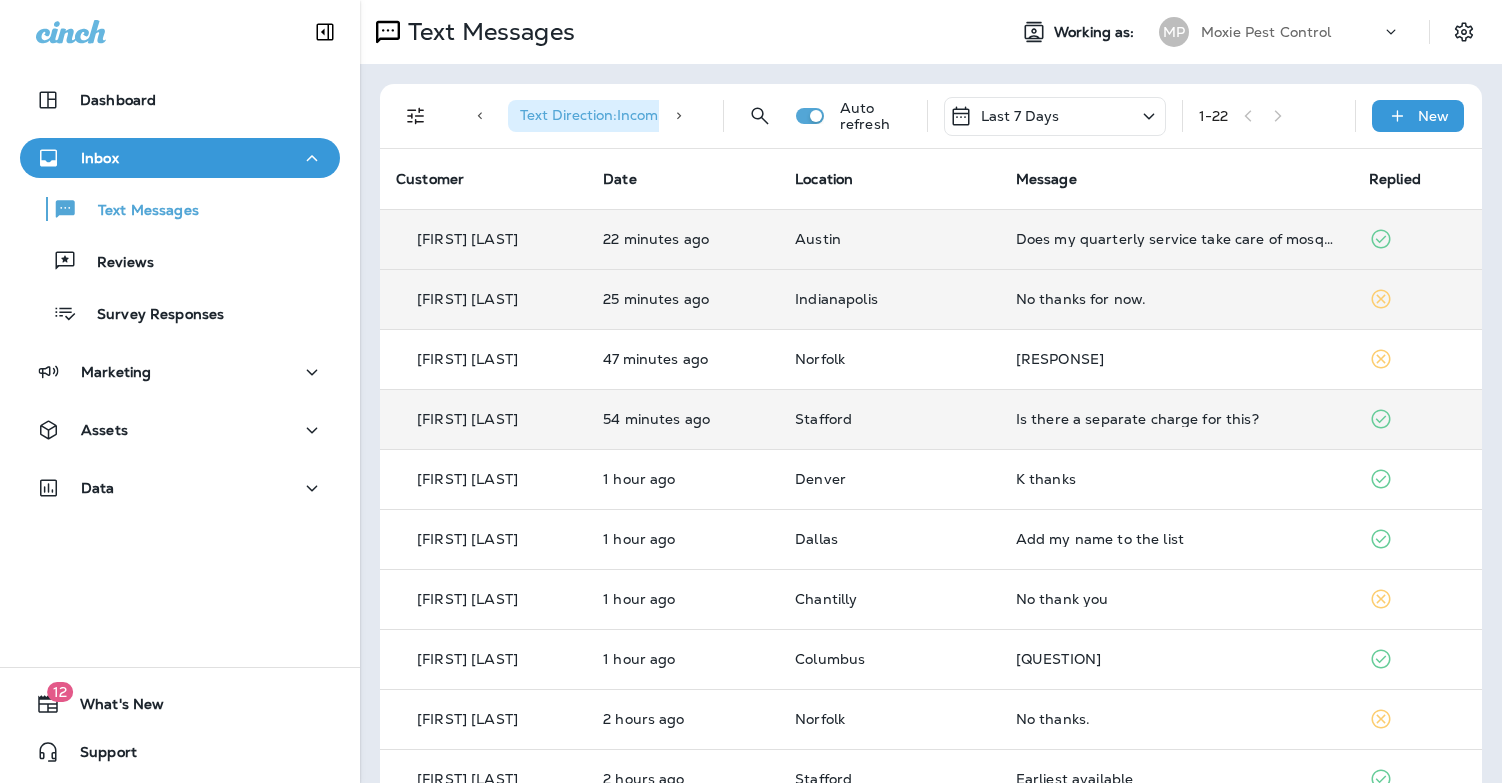 click on "No thanks for now." at bounding box center [1176, 299] 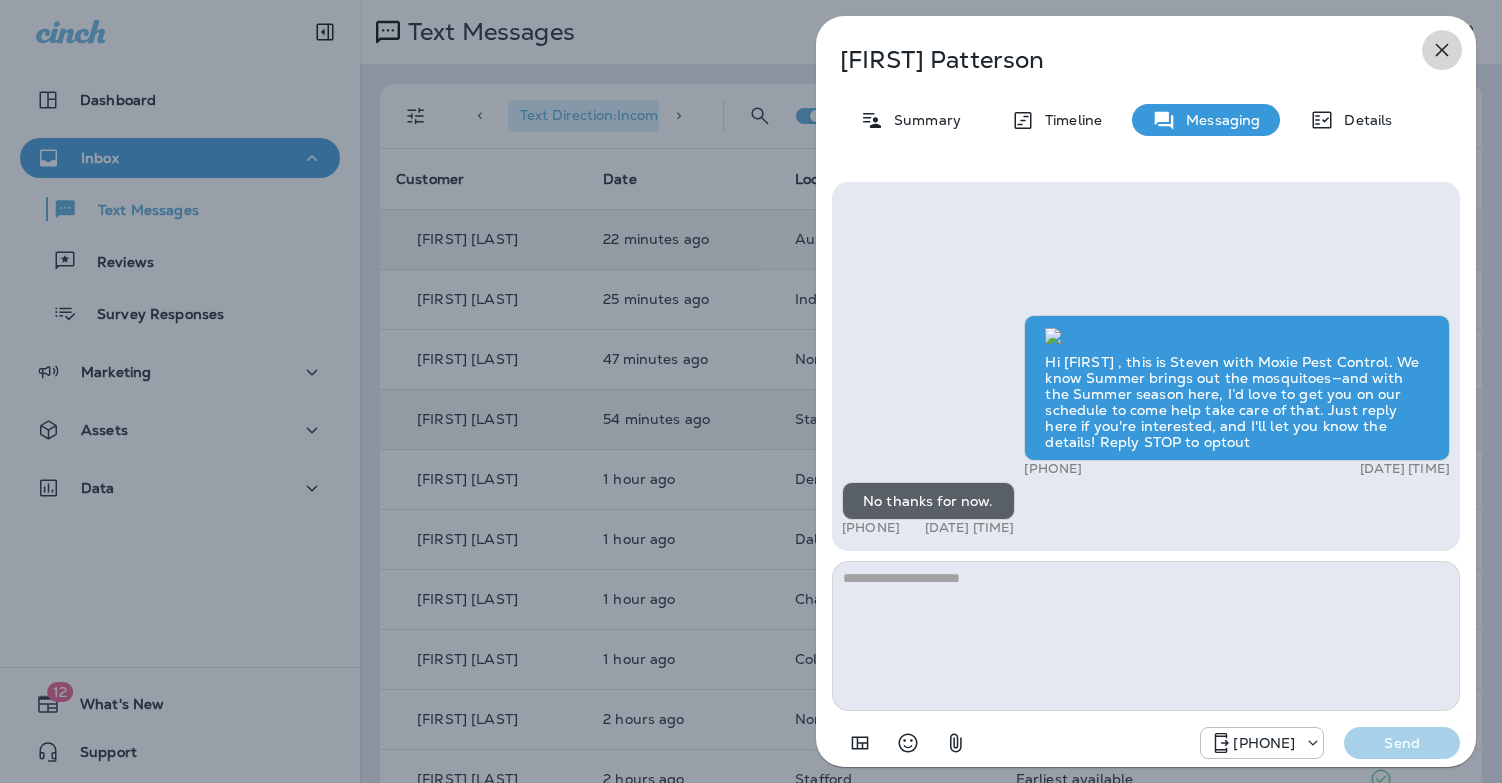 drag, startPoint x: 1438, startPoint y: 56, endPoint x: 1427, endPoint y: 60, distance: 11.7046995 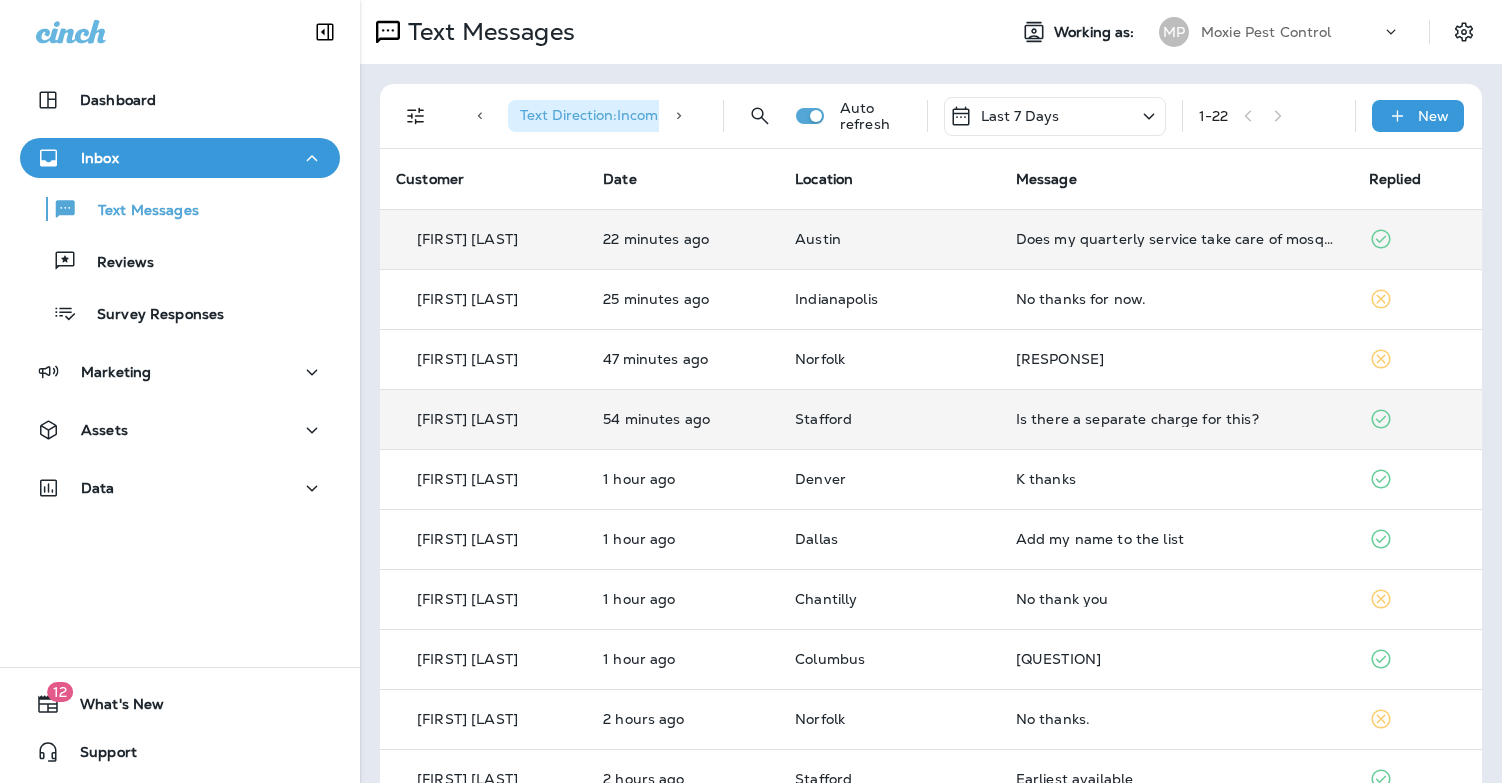 click on "Does my quarterly service take care of mosquitoes?" at bounding box center [1176, 239] 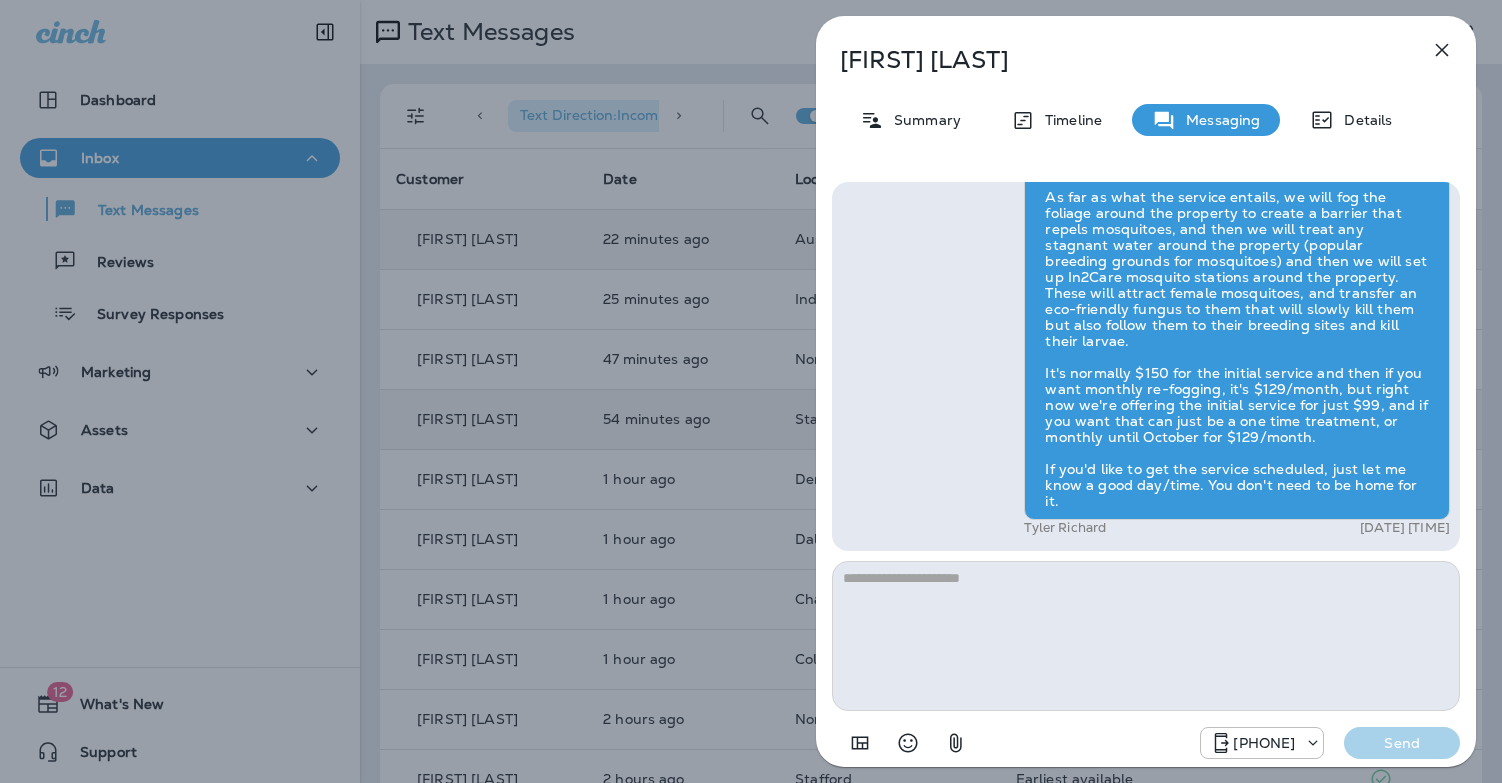click 